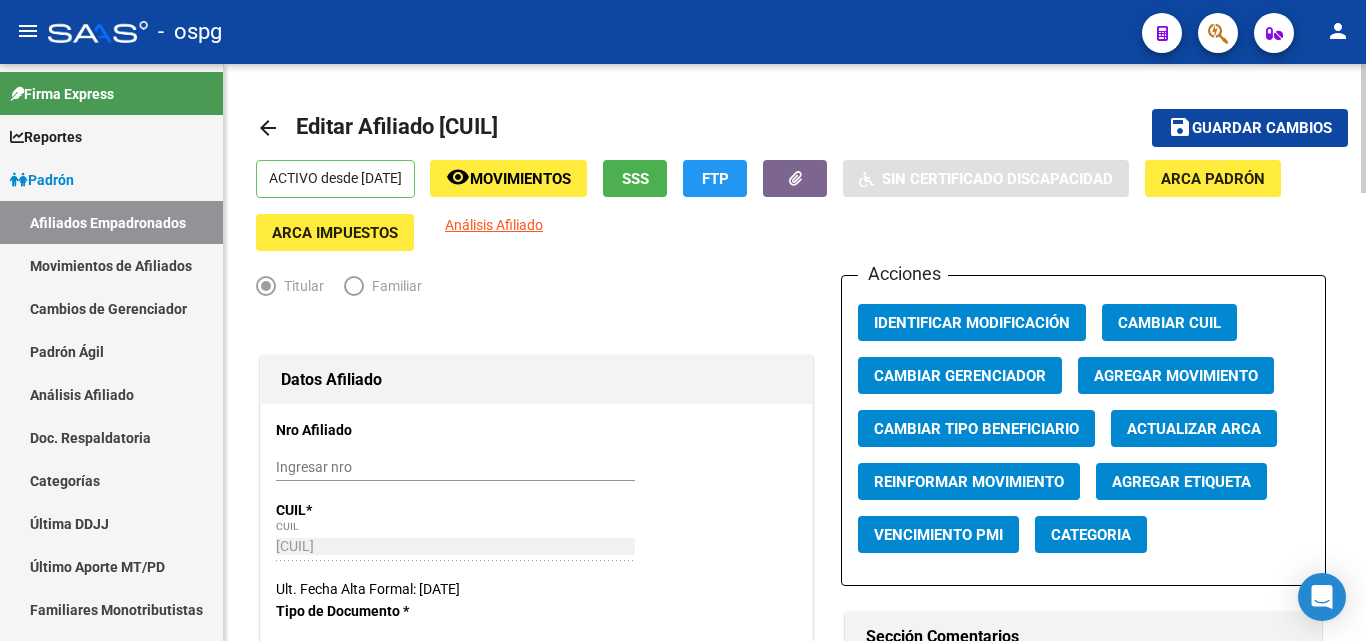 scroll, scrollTop: 0, scrollLeft: 0, axis: both 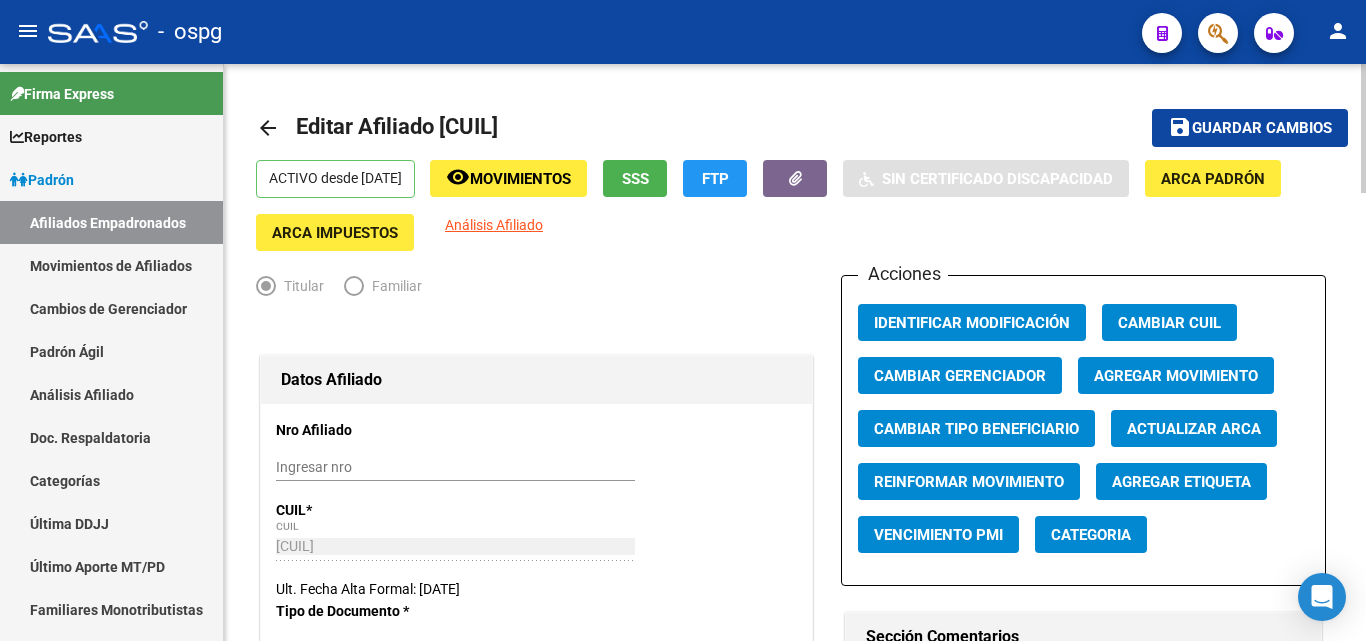click on "arrow_back Editar Afiliado [CUIL] <0-0>  save Guardar cambios  ACTIVO desde [DATE]  remove_red_eye Movimientos SSS FTP <1-1>  Sin Certificado Discapacidad ARCA Padrón ARCA Impuestos Análisis Afiliado <2-2>  Titular <3-3>  Familiar <4-4>  Datos Afiliado Nro Afiliado <5-5>   Ingresar nro  CUIL  *   [CUIL] CUIL  ARCA Padrón  Ult. Fecha Alta Formal: [DATE]  Tipo de Documento * DOCUMENTO UNICO Seleccionar tipo Nro Documento  *   [DOCUMENT_NUMBER] Ingresar nro  Apellido  *   [NAME] Ingresar apellido  Nombre  *   [NAME] [NAME] Ingresar nombre  Fecha de nacimiento  *   [DATE] Ingresar fecha   Parentesco * Titular Seleccionar parentesco  Estado Civil * Casado Seleccionar tipo  Sexo * Masculino Seleccionar sexo  Nacionalidad * ARGENTINA Seleccionar tipo  Discapacitado * No incapacitado Seleccionar tipo Vencimiento Certificado Estudio    Ingresar fecha   Tipo domicilio * Domicilio Completo Seleccionar tipo domicilio  Provincia * [PROVINCIA] Seleccionar provincia Localidad  *   [LOCALIDAD] Ingresar el nombre  Codigo Postal" 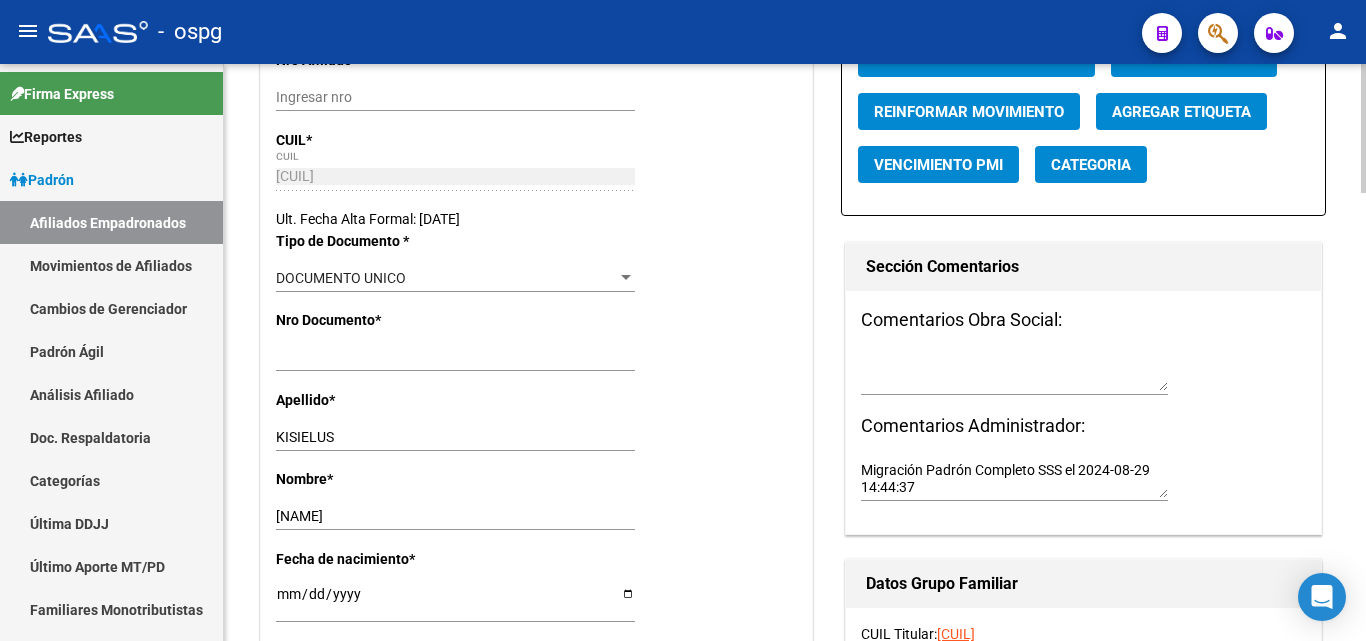 scroll, scrollTop: 0, scrollLeft: 0, axis: both 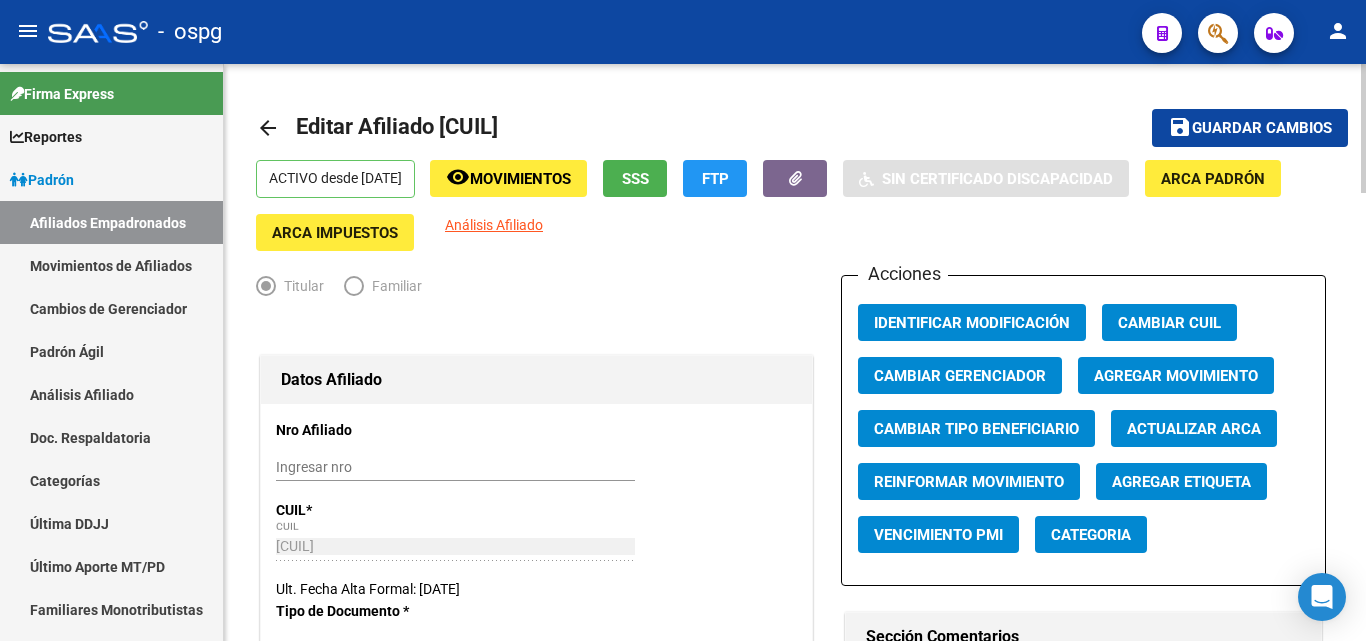click on "menu -   ospg  person    Firma Express     Reportes Ingresos Devengados Análisis Histórico Detalles Transferencias RG sin DDJJ Detalles por CUIL RG Detalles - MT/PD MT morosos Padrón Traspasos x O.S. Traspasos x Gerenciador Traspasos x Provincia Nuevos Aportantes Métricas - Padrón SSS Métricas - Crecimiento Población    Padrón Afiliados Empadronados Movimientos de Afiliados Cambios de Gerenciador Padrón Ágil Análisis Afiliado Doc. Respaldatoria Categorías Última DDJJ Último Aporte MT/PD Familiares Monotributistas Altas Directas    Integración (discapacidad) Certificado Discapacidad    Fiscalización RG Deuda X Empresa Listado de Empresas Análisis Empresa Actas Ingresos Percibidos Ingresos Percibidos Prorrateado x CUIL Cheques en Cartera Cheques rebotados sin cambiar ABM - Grupos de Fiscalizadores ABM - Fiscalizadores DDJJ Sospechosas    Casos / Tickets Casos Casos Movimientos Comentarios Documentación Adj.    Explorador de Archivos ARCA DDJJ / Nóminas Detalles ANSES Jubilados" at bounding box center (683, 320) 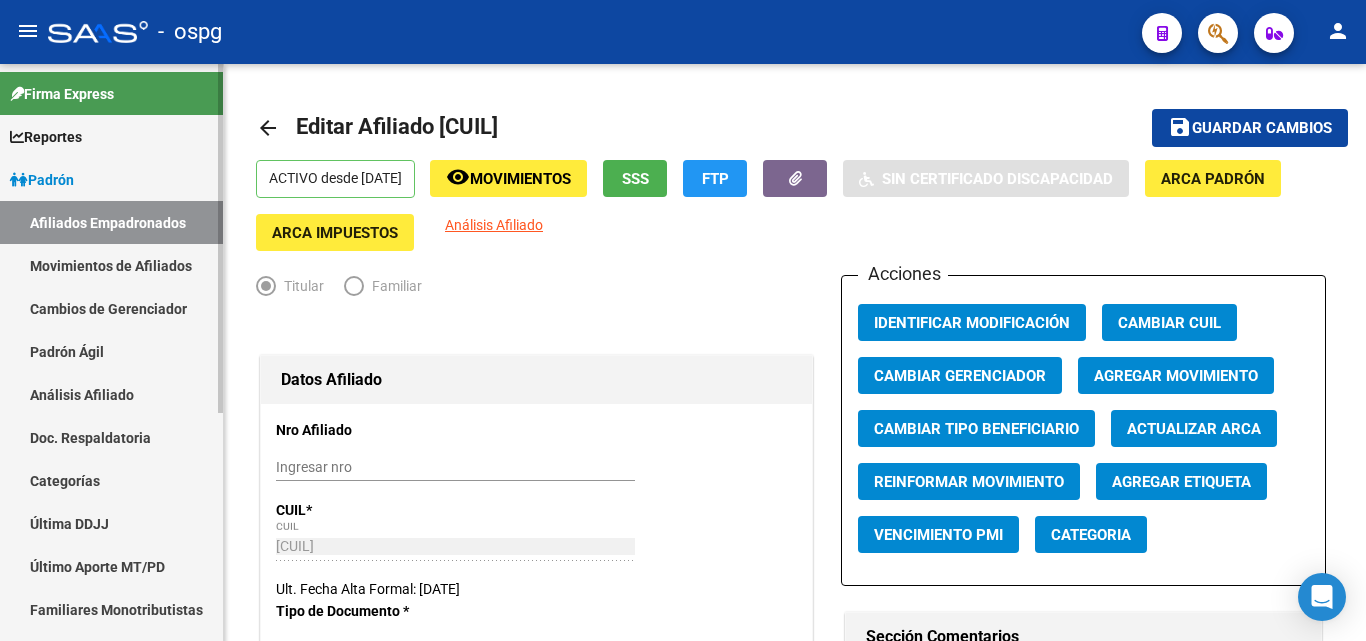 click on "Análisis Afiliado" at bounding box center [111, 394] 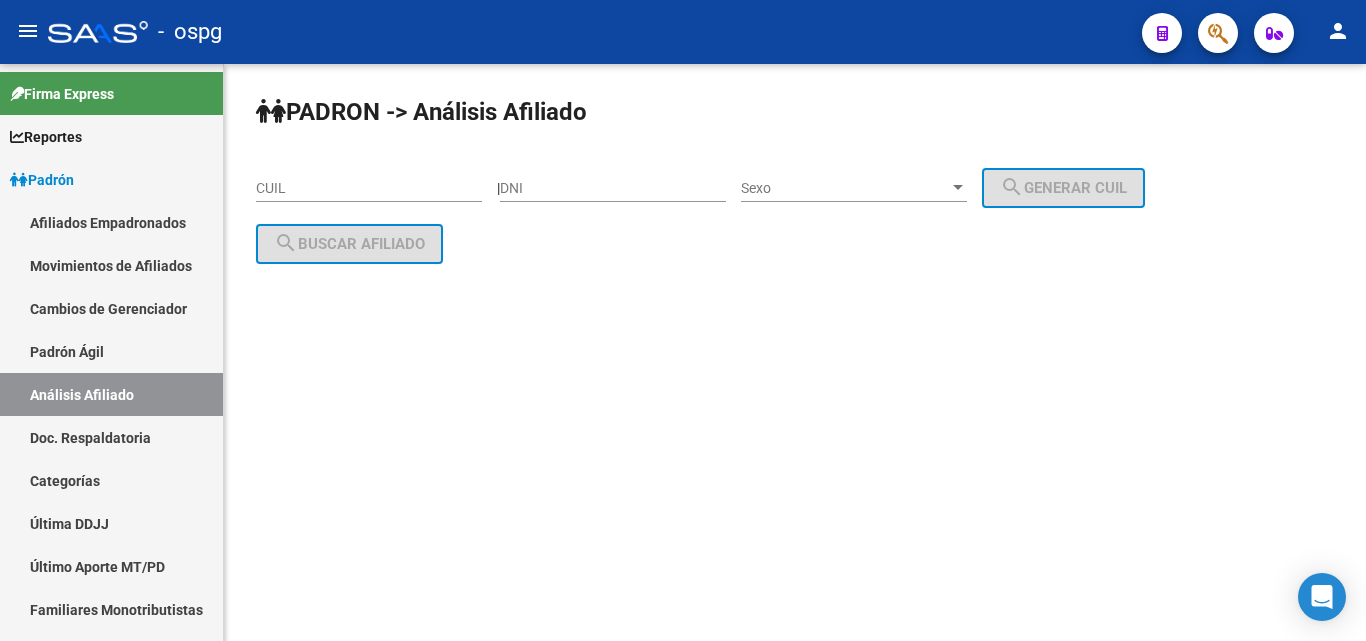 click on "CUIL" at bounding box center [369, 188] 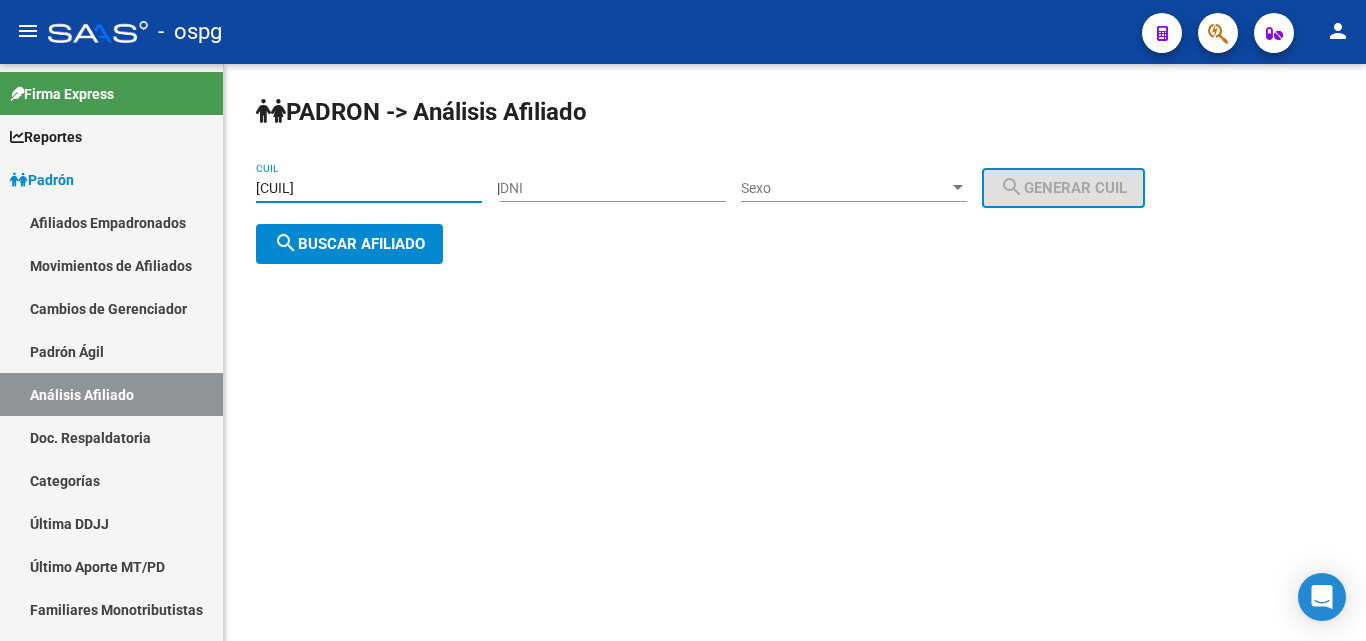 type on "[CUIL]" 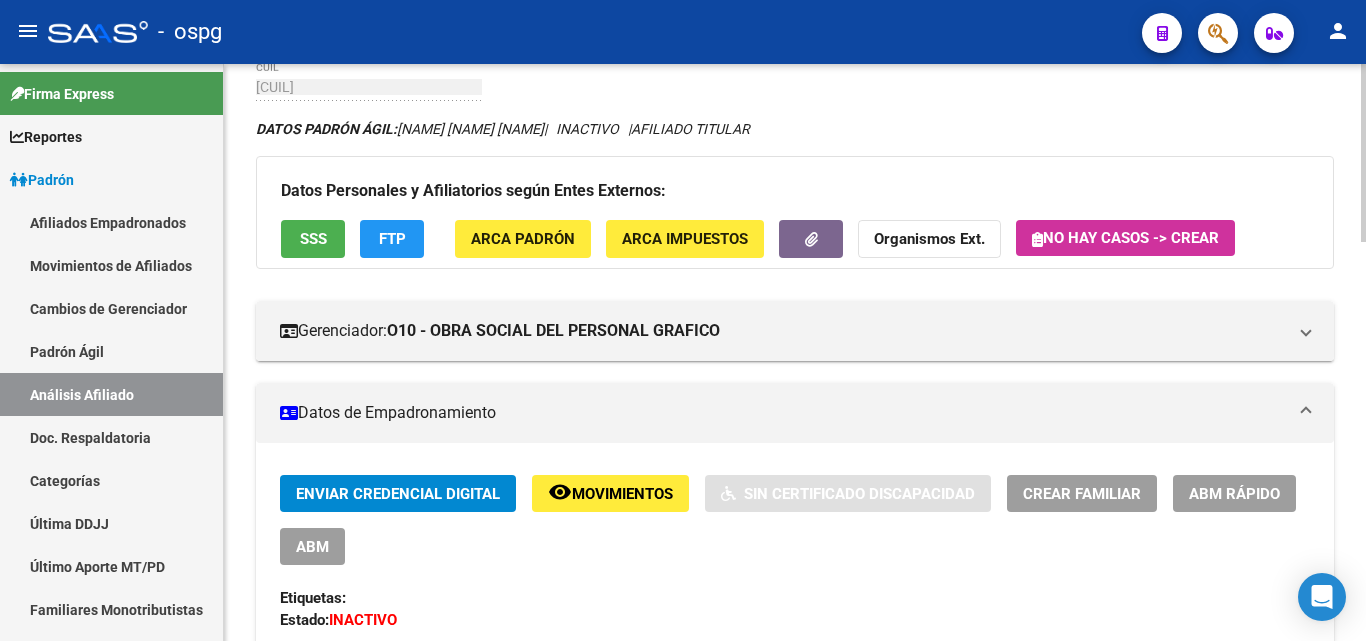 scroll, scrollTop: 185, scrollLeft: 0, axis: vertical 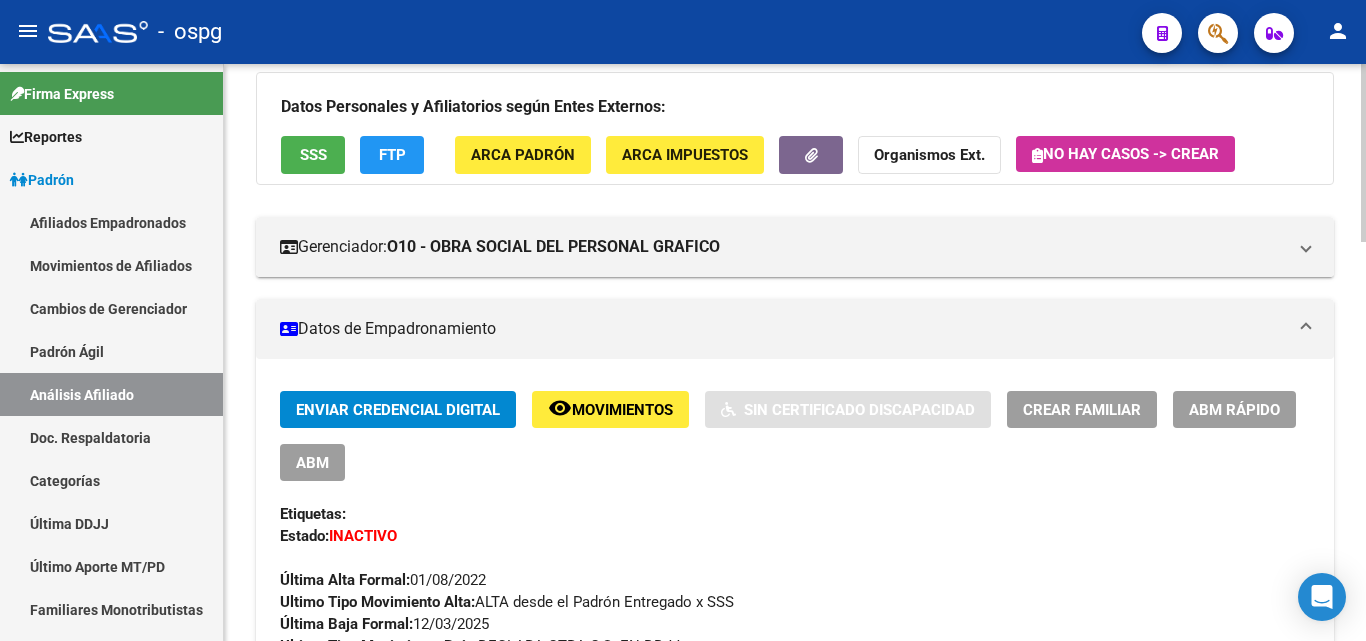 click 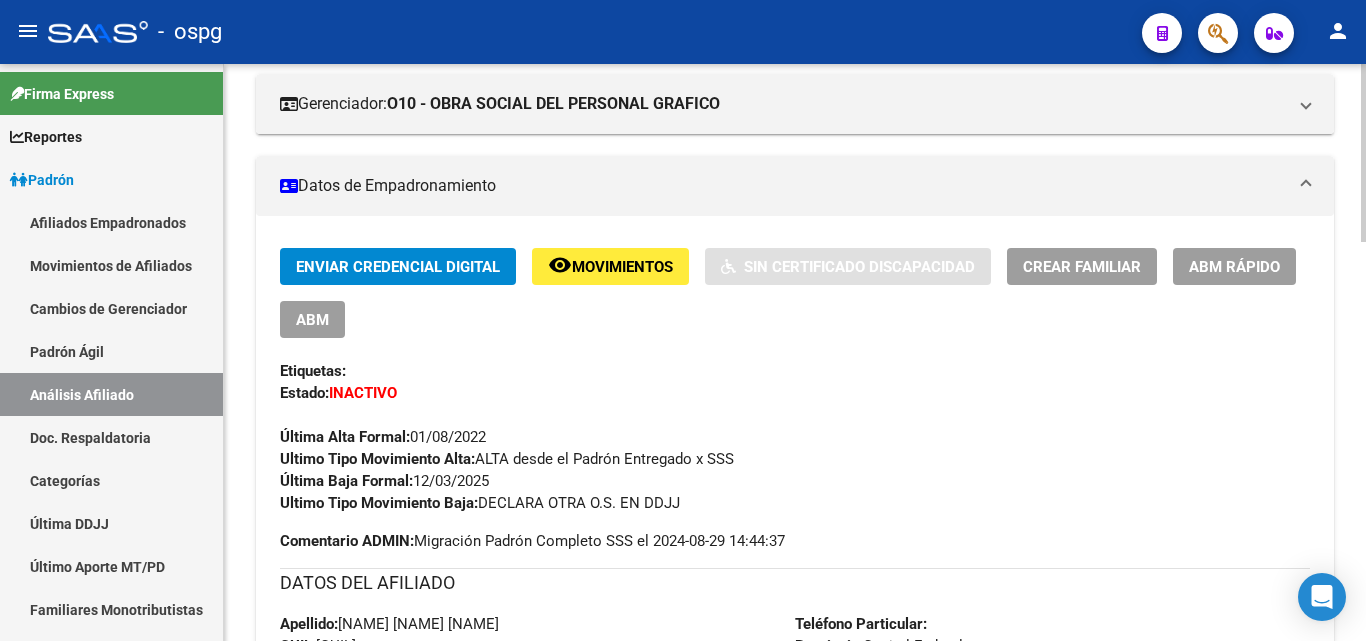 scroll, scrollTop: 325, scrollLeft: 0, axis: vertical 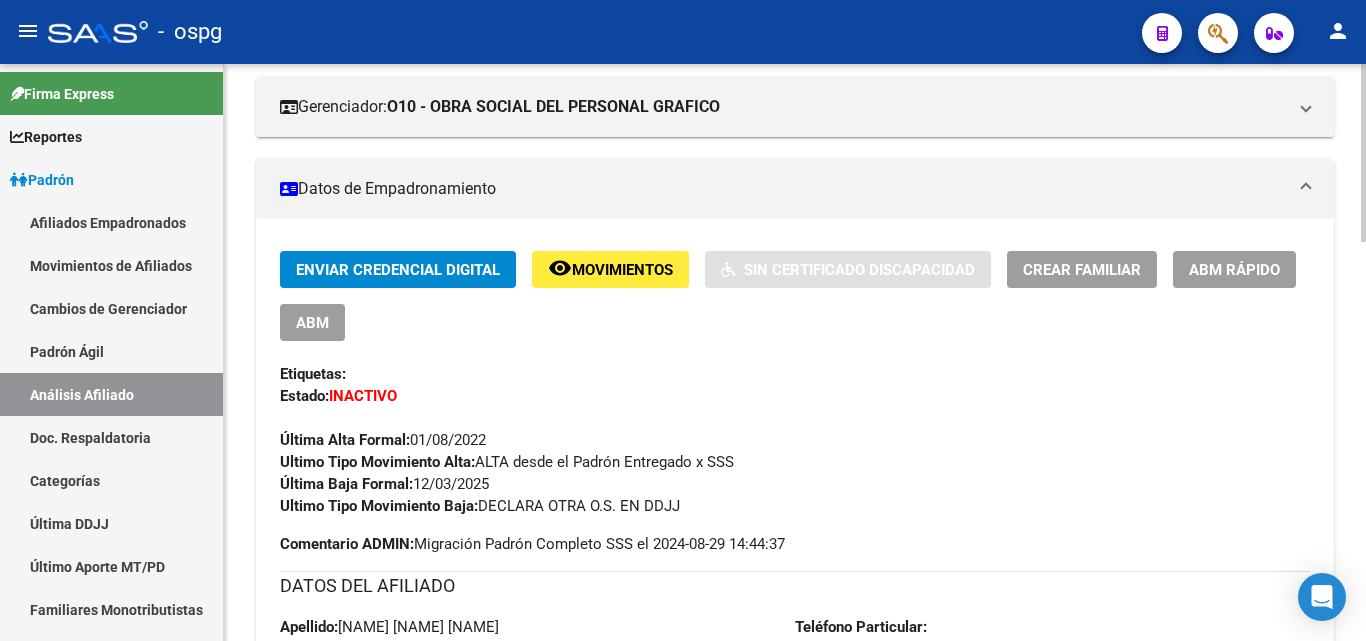 click 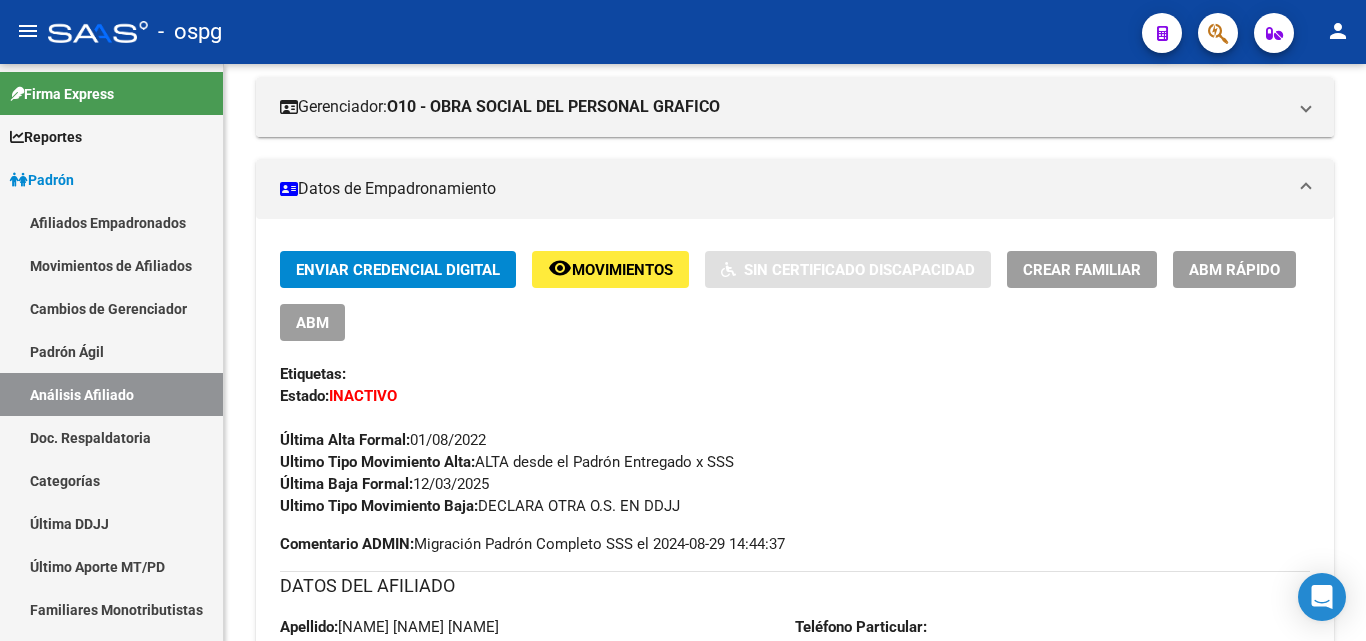 click on "ABM" at bounding box center [312, 322] 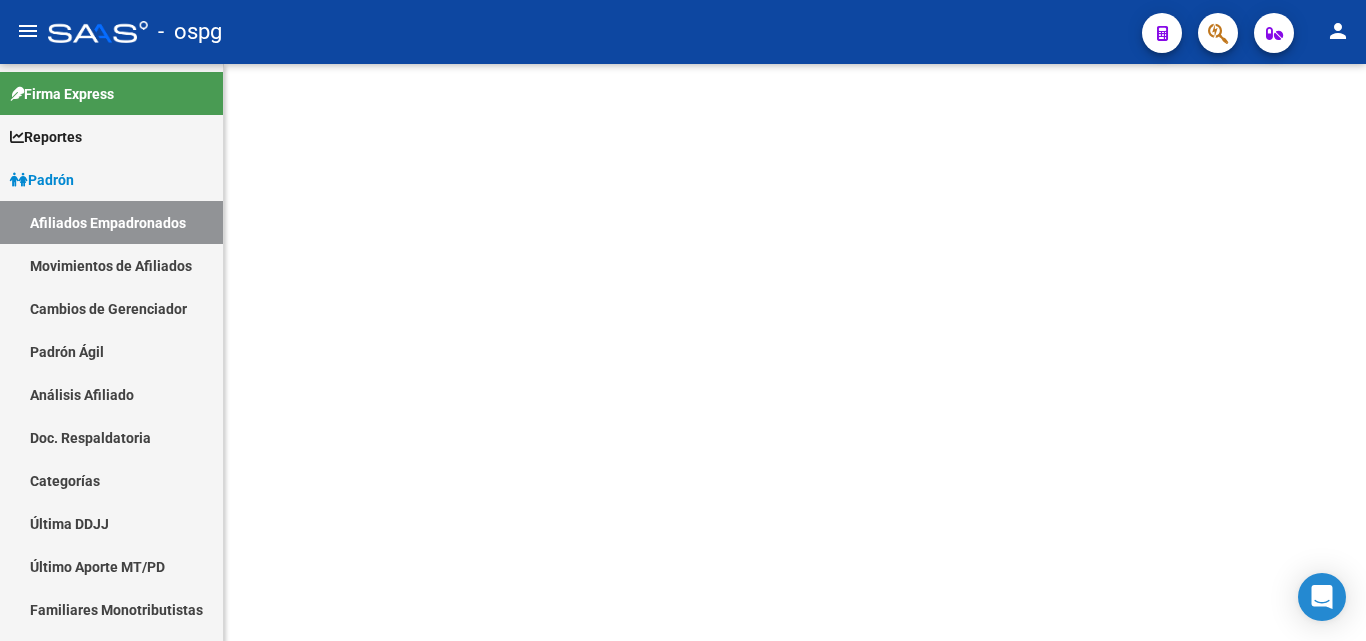 scroll, scrollTop: 0, scrollLeft: 0, axis: both 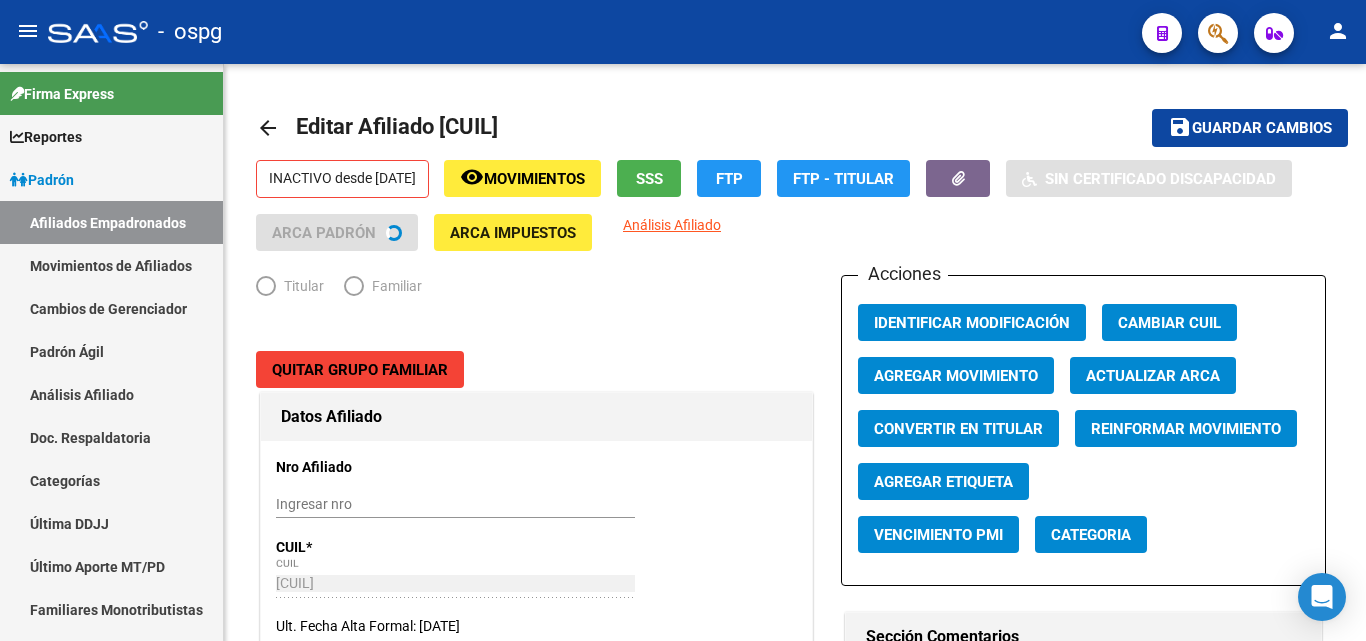 radio on "true" 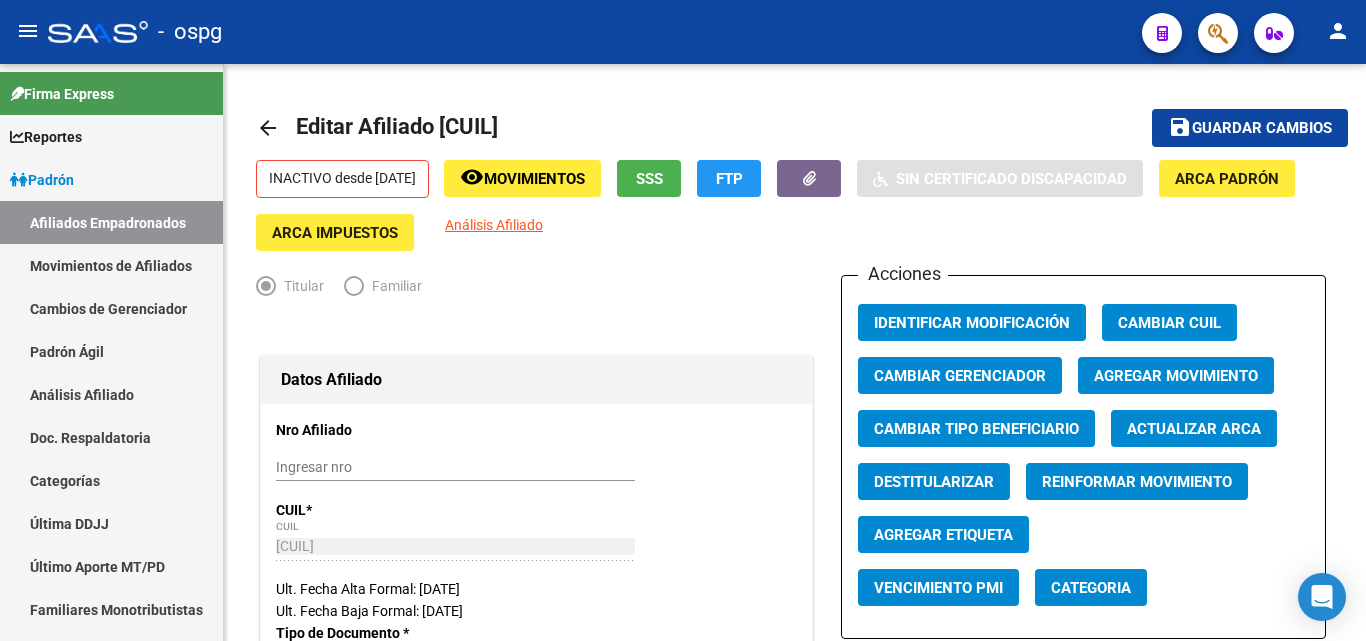 click on "Agregar Movimiento" 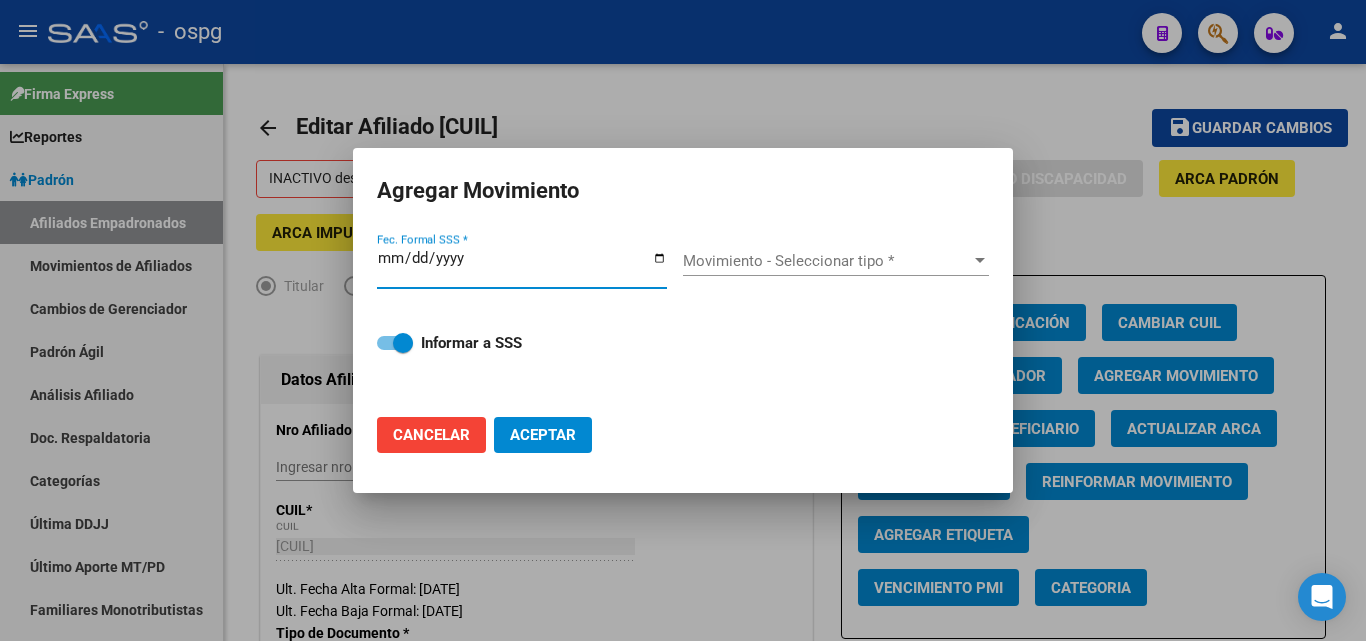 click at bounding box center [980, 261] 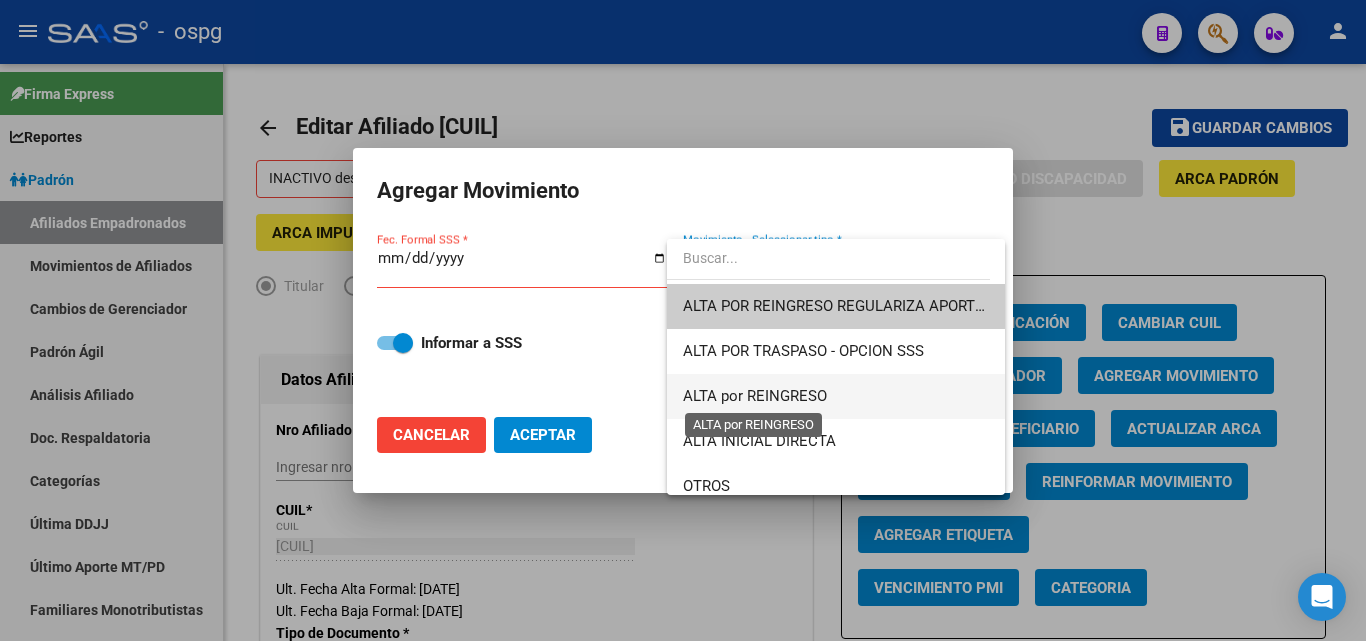 click on "ALTA por REINGRESO" at bounding box center [755, 396] 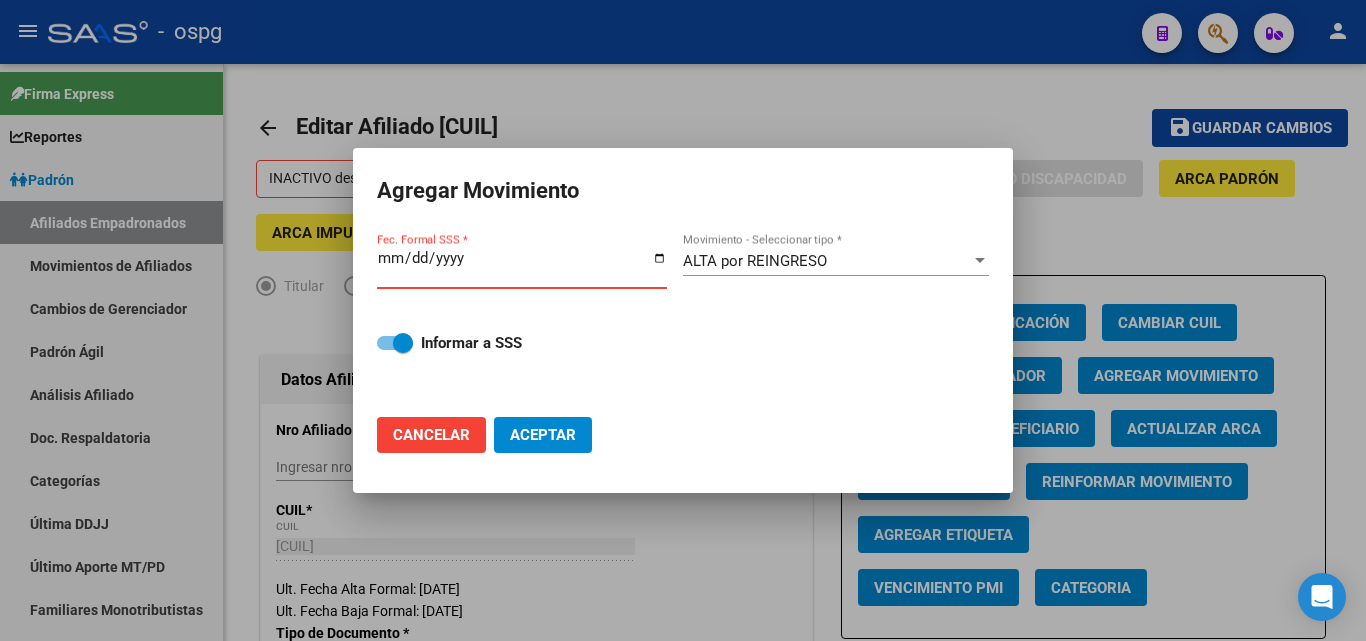 click on "Fec. Formal SSS *" at bounding box center [522, 266] 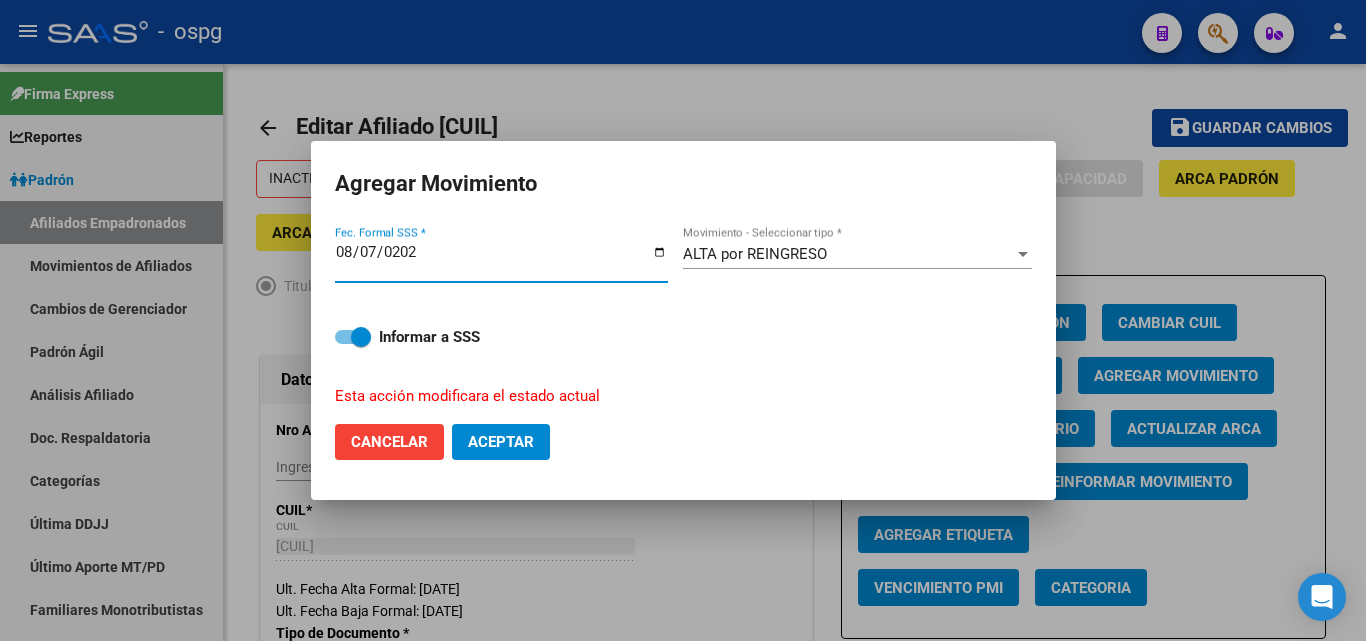 type on "2025-08-07" 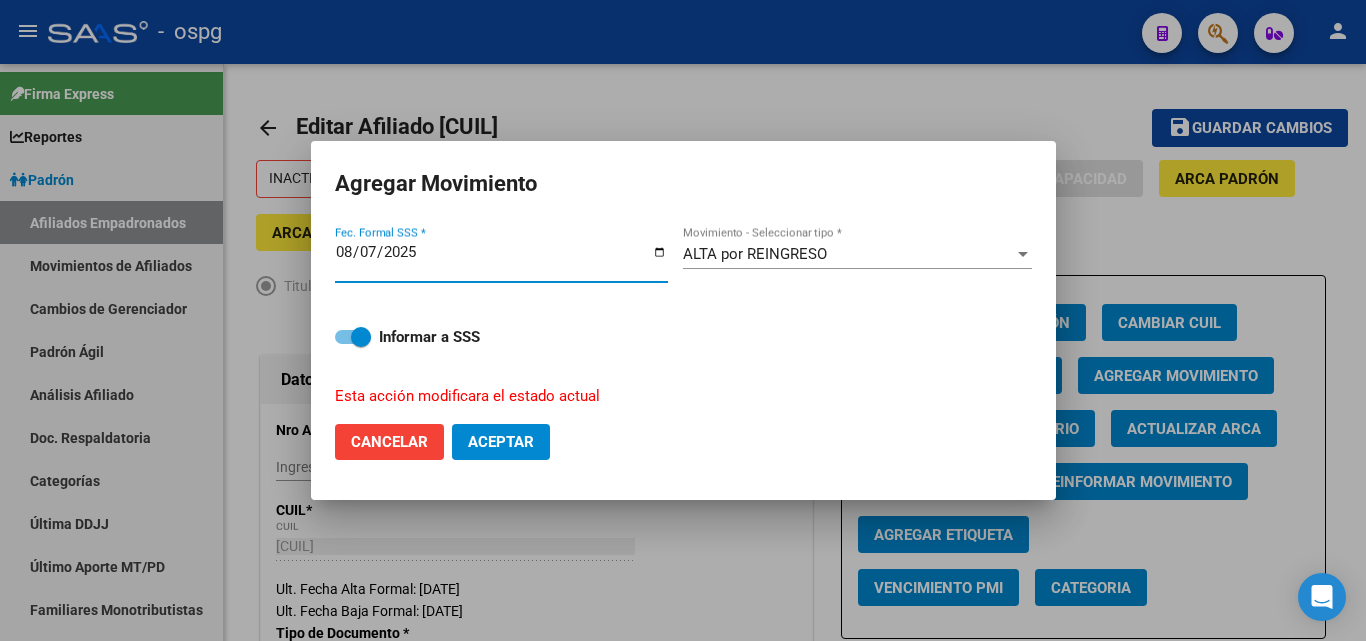 click on "Aceptar" 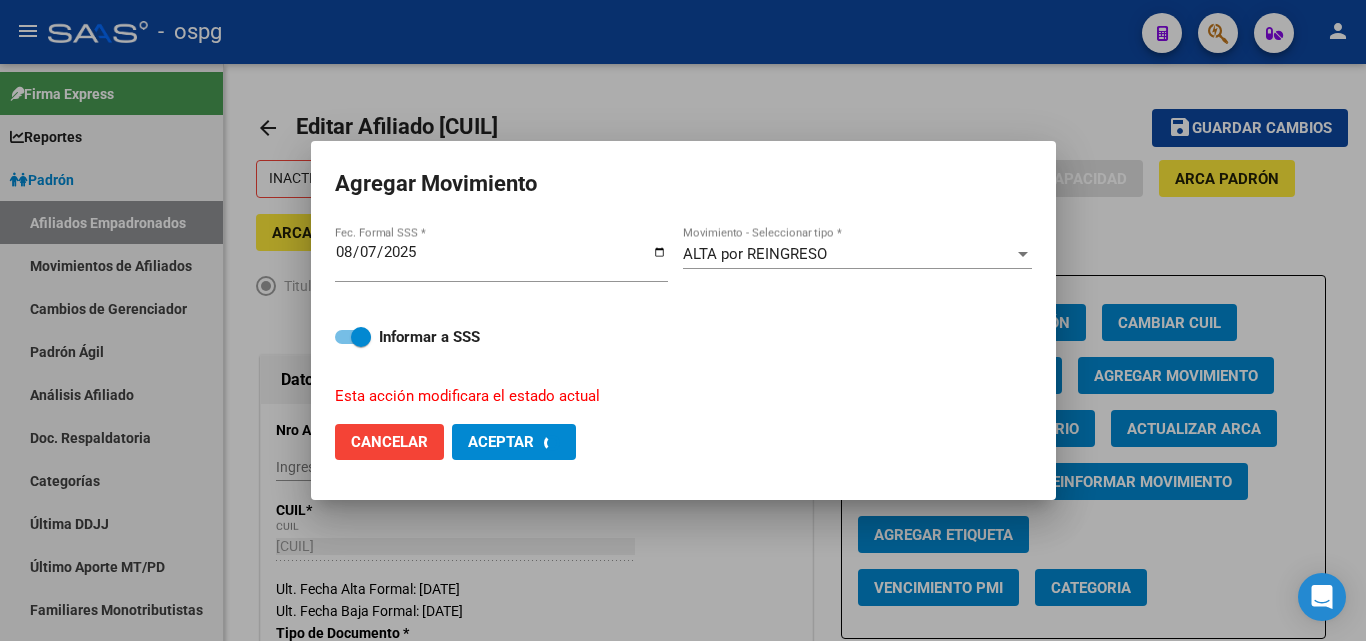 checkbox on "false" 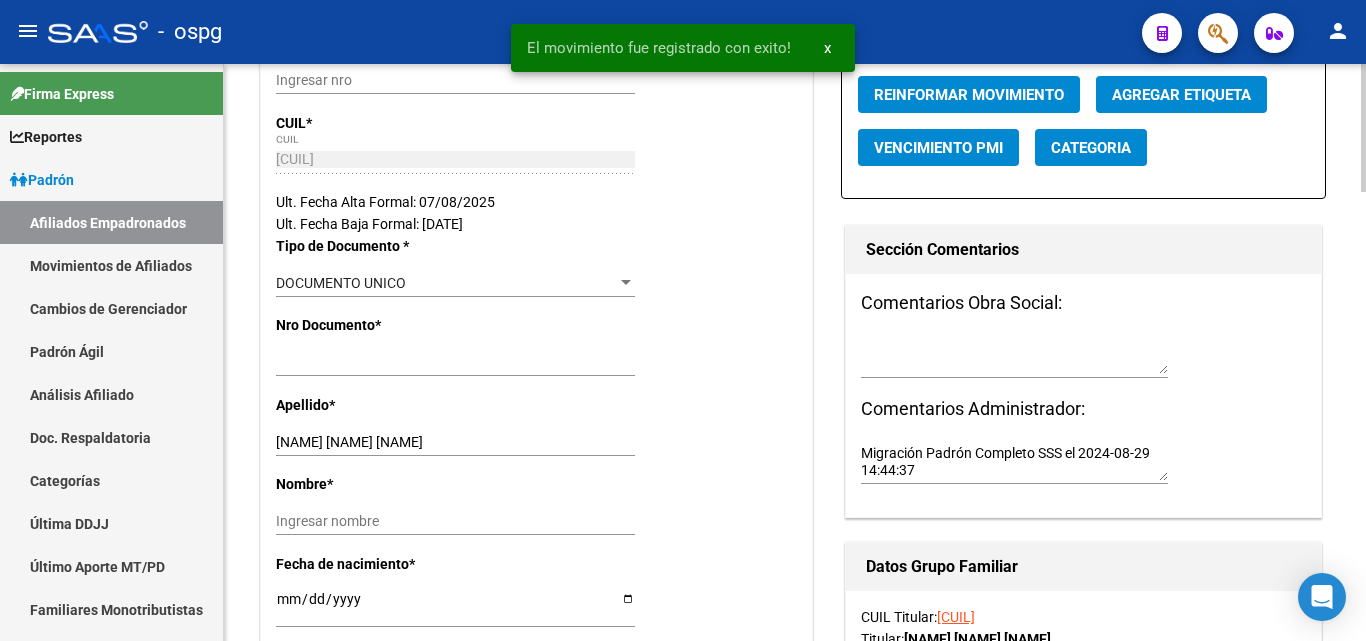 scroll, scrollTop: 0, scrollLeft: 0, axis: both 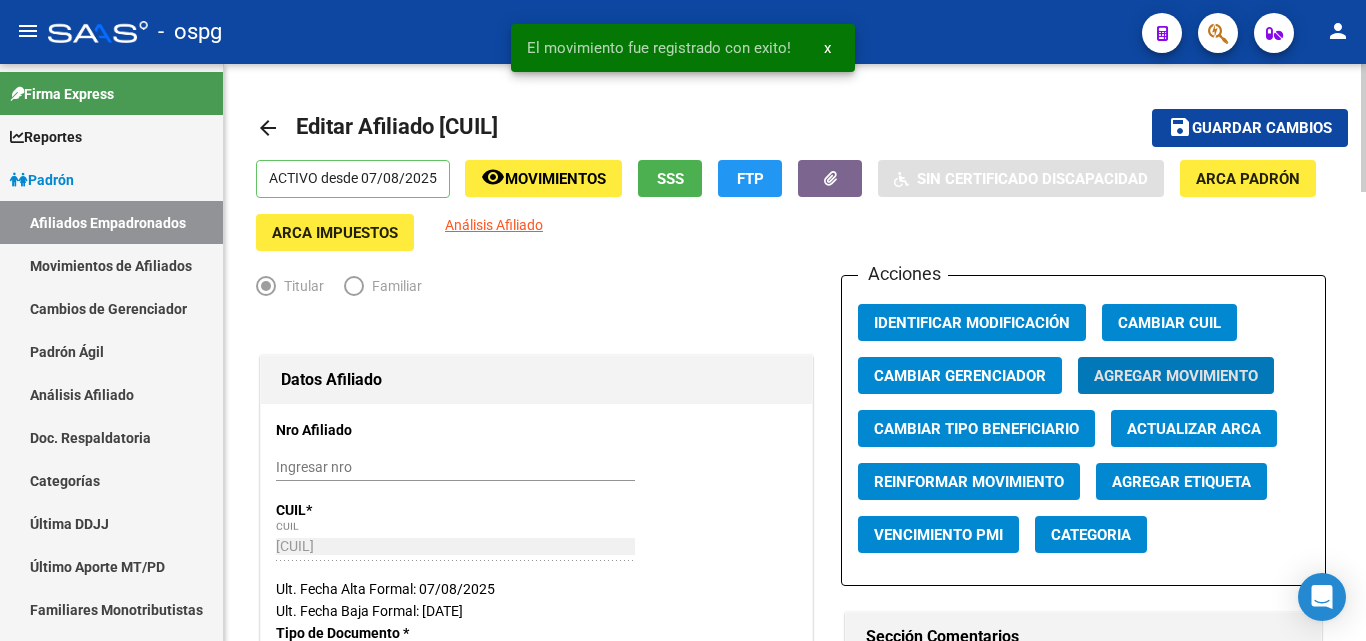click on "menu -   ospg  person    Firma Express     Reportes Ingresos Devengados Análisis Histórico Detalles Transferencias RG sin DDJJ Detalles por CUIL RG Detalles - MT/PD MT morosos Padrón Traspasos x O.S. Traspasos x Gerenciador Traspasos x Provincia Nuevos Aportantes Métricas - Padrón SSS Métricas - Crecimiento Población    Padrón Afiliados Empadronados Movimientos de Afiliados Cambios de Gerenciador Padrón Ágil Análisis Afiliado Doc. Respaldatoria Categorías Última DDJJ Último Aporte MT/PD Familiares Monotributistas Altas Directas    Integración (discapacidad) Certificado Discapacidad    Fiscalización RG Deuda X Empresa Listado de Empresas Análisis Empresa Actas Ingresos Percibidos Ingresos Percibidos Prorrateado x CUIL Cheques en Cartera Cheques rebotados sin cambiar ABM - Grupos de Fiscalizadores ABM - Fiscalizadores DDJJ Sospechosas    Casos / Tickets Casos Casos Movimientos Comentarios Documentación Adj.    Explorador de Archivos ARCA DDJJ / Nóminas Detalles Transferencias Detalles" 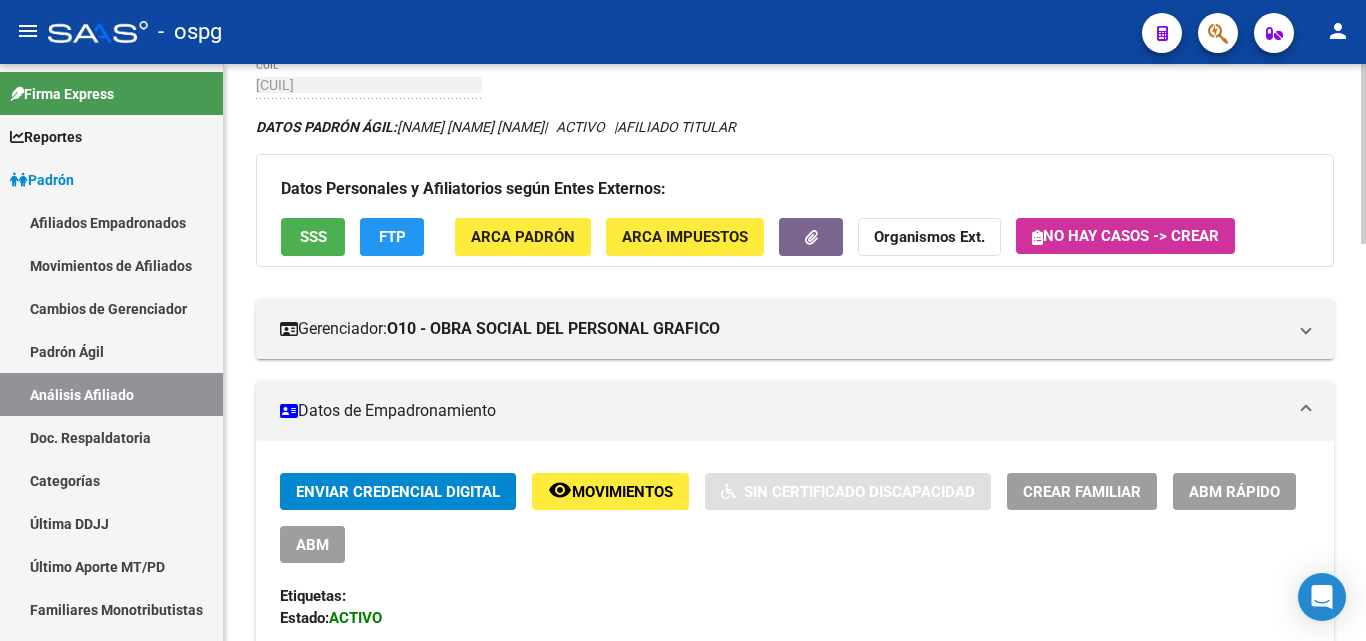 scroll, scrollTop: 0, scrollLeft: 0, axis: both 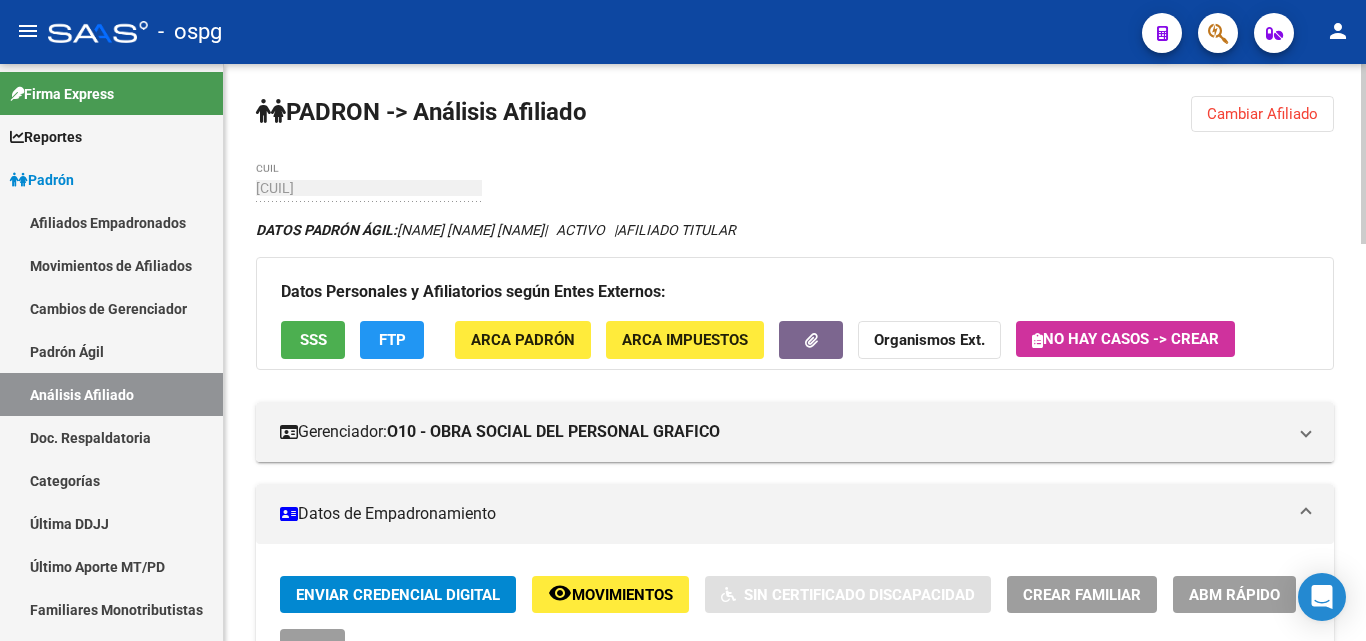 click on "PADRON -> Análisis Afiliado  Cambiar Afiliado
[CUIL] CUIL DATOS PADRÓN ÁGIL:  [NAME] [NAME]         <0-0>   <1-1>   <2-2>  Datos Personales y Afiliatorios según Entes Externos: SSS FTP ARCA Padrón ARCA Impuestos Organismos Ext. <3-3>  <4-4>  <5-5>  <6-6>  <7-7>  <8-8>  <9-9>  <10-10>  <11-11>  <12-12>  <13-13>  <14-14>  <15-15>  <16-16>  <17-17>  <18-18>  <19-19>  <20-20>  <21-21>  <22-22>  <23-23>  <24-24>  <25-25>  <26-26>  <27-27>  <28-28>  <29-29>  <30-30>  <31-31>  <32-32>  <33-33>  <34-34>  <35-35>  <36-36>  <37-37>  <38-38>  <39-39>  <40-40>  <41-41>  <42-42>  <43-43>  <44-44>  <45-45>" 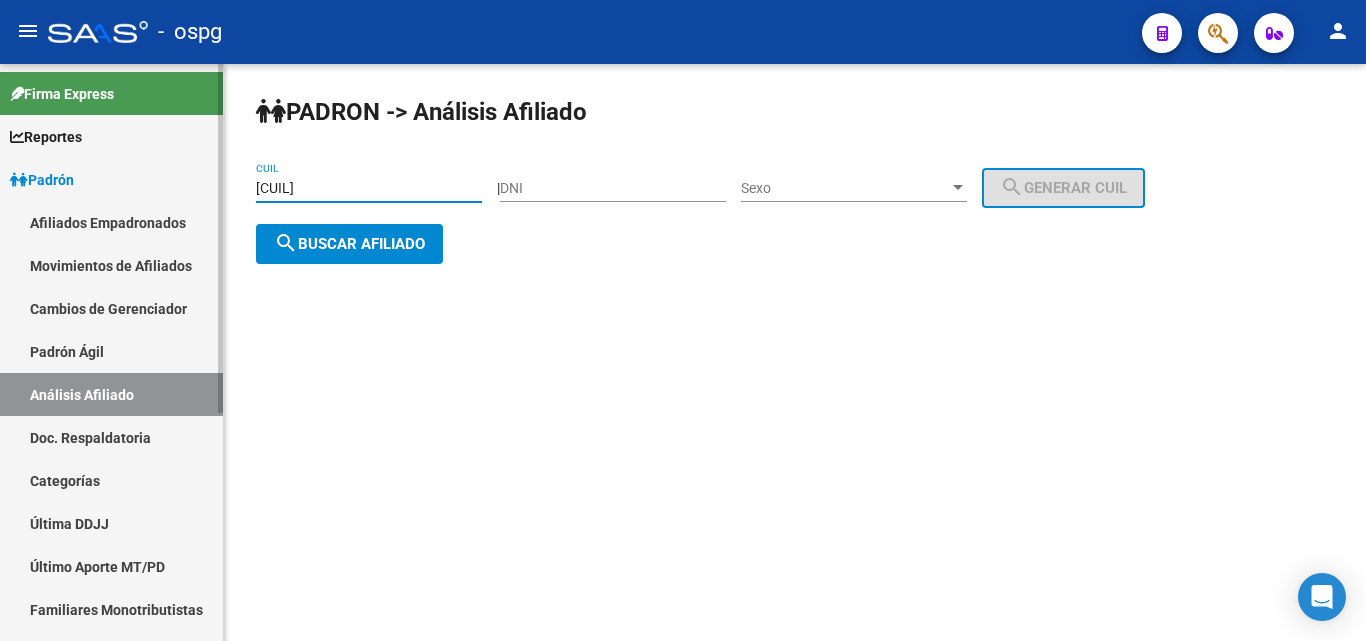 drag, startPoint x: 380, startPoint y: 190, endPoint x: 214, endPoint y: 190, distance: 166 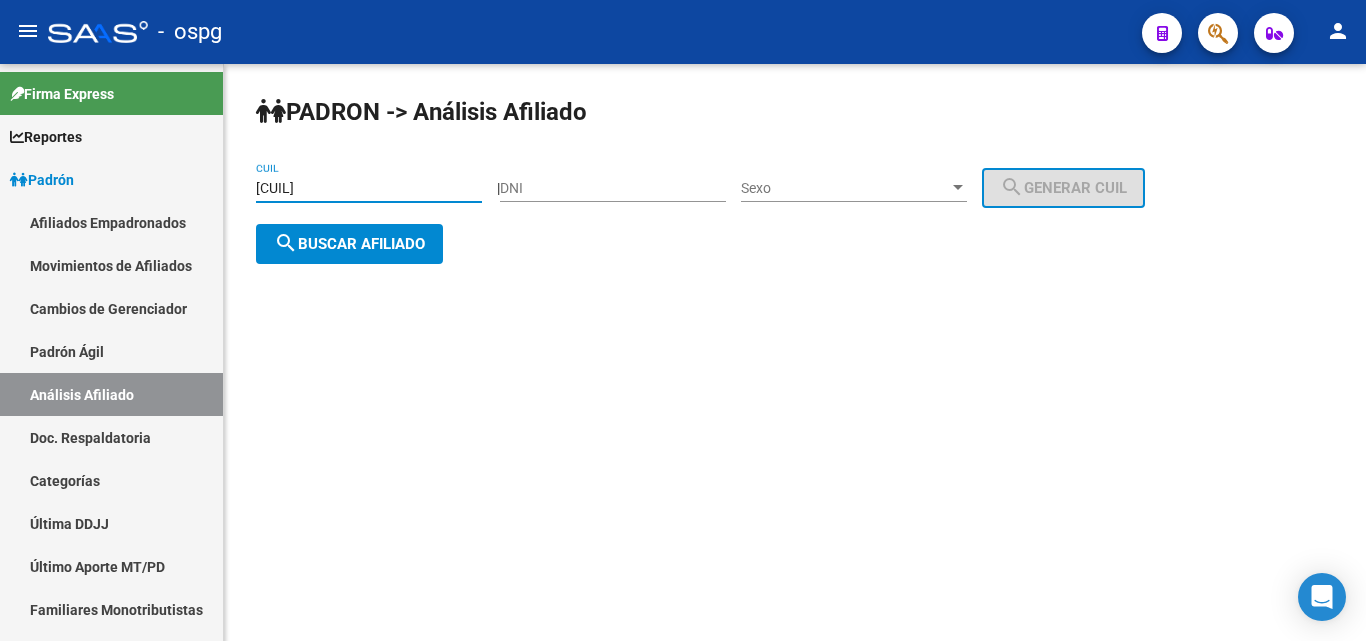 type on "[CUIL]" 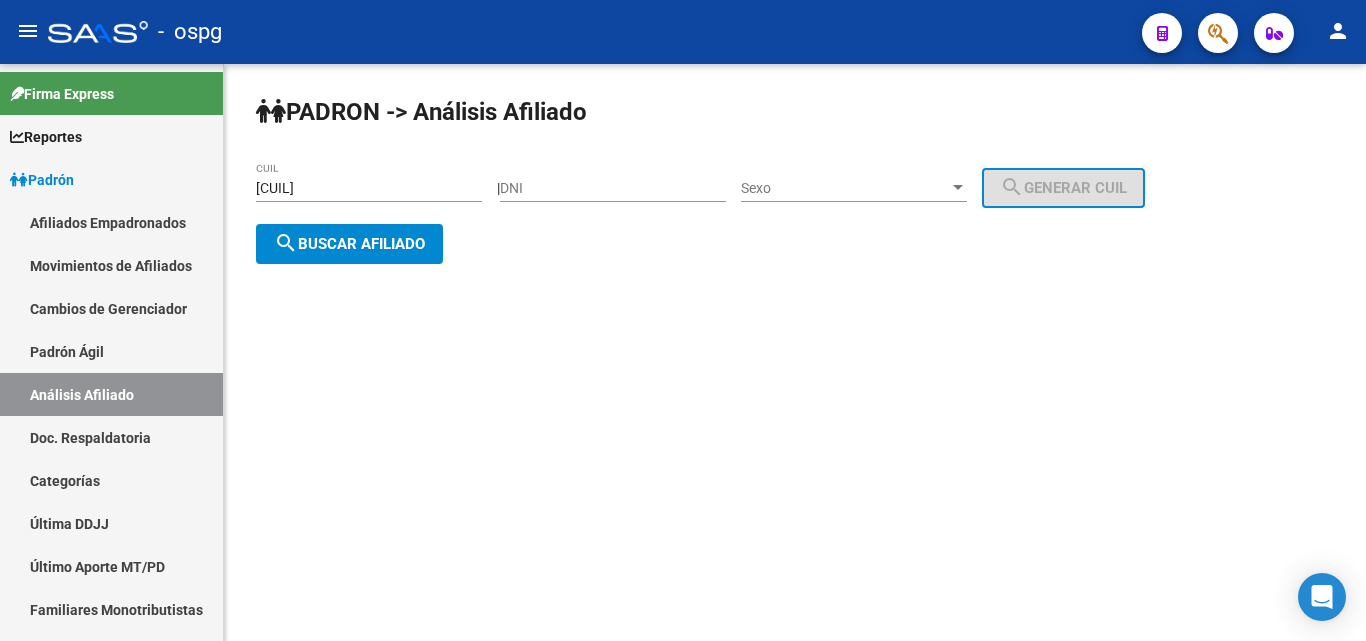 click on "search  Buscar afiliado" 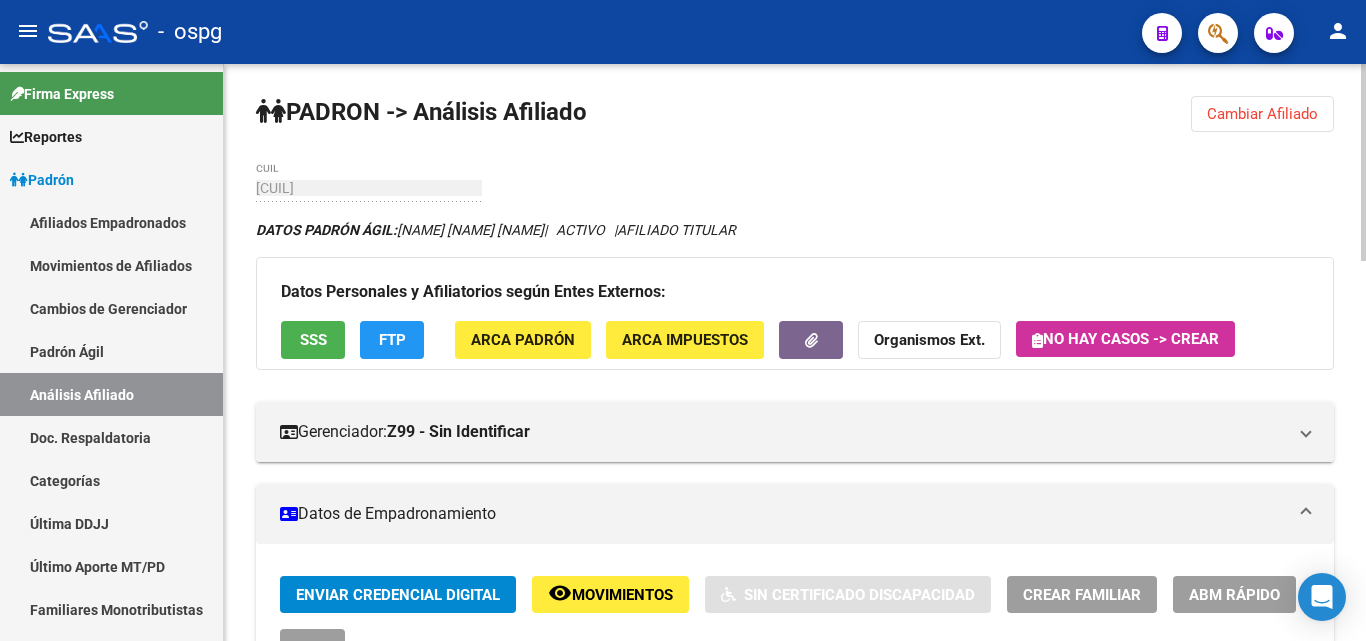 drag, startPoint x: 1357, startPoint y: 210, endPoint x: 1365, endPoint y: 305, distance: 95.33625 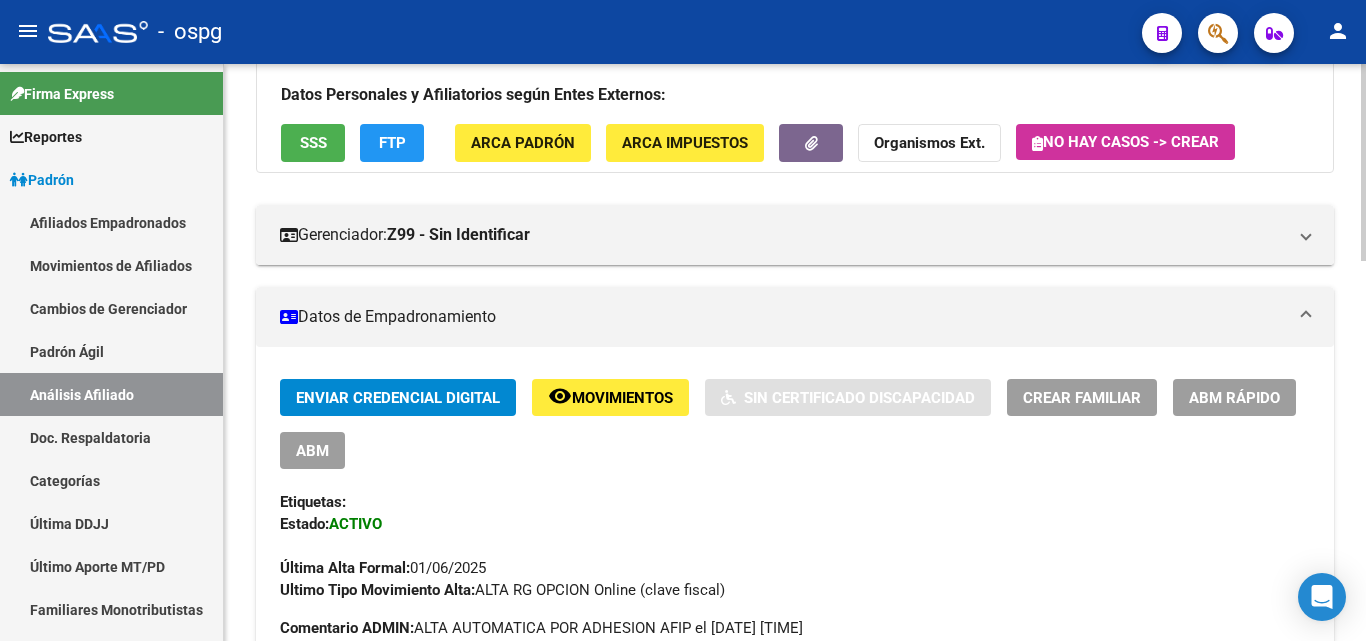 click 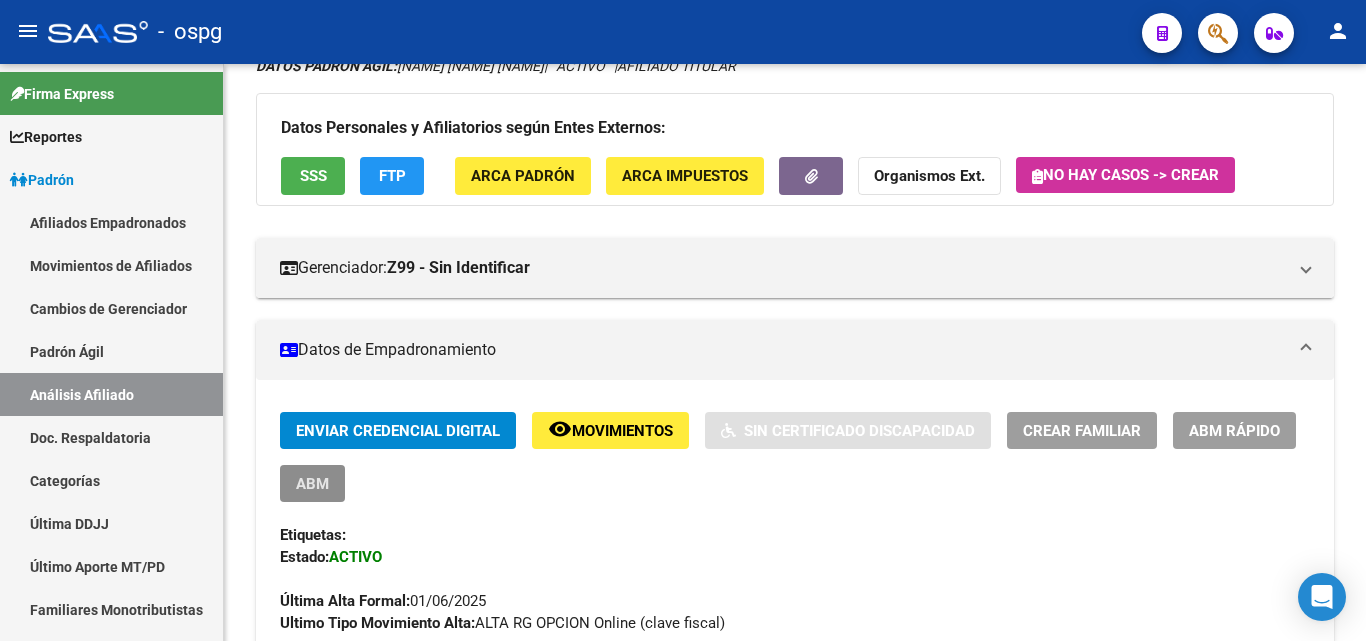 click on "ABM" at bounding box center (312, 484) 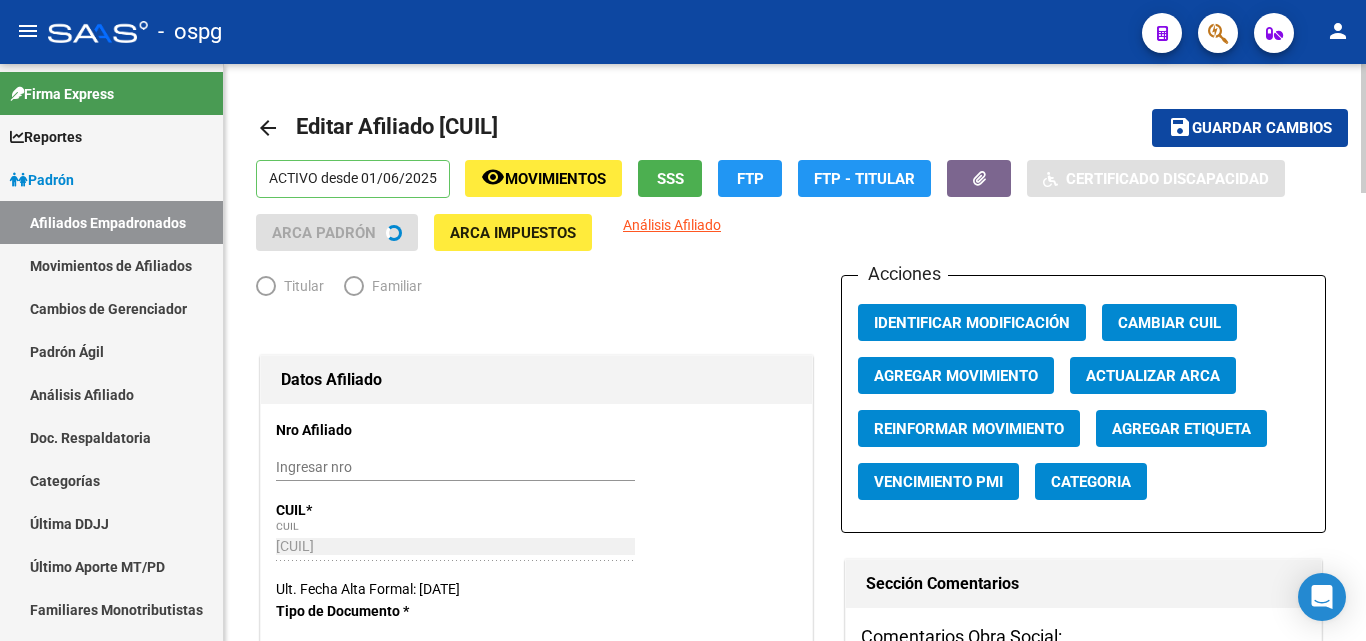 radio on "true" 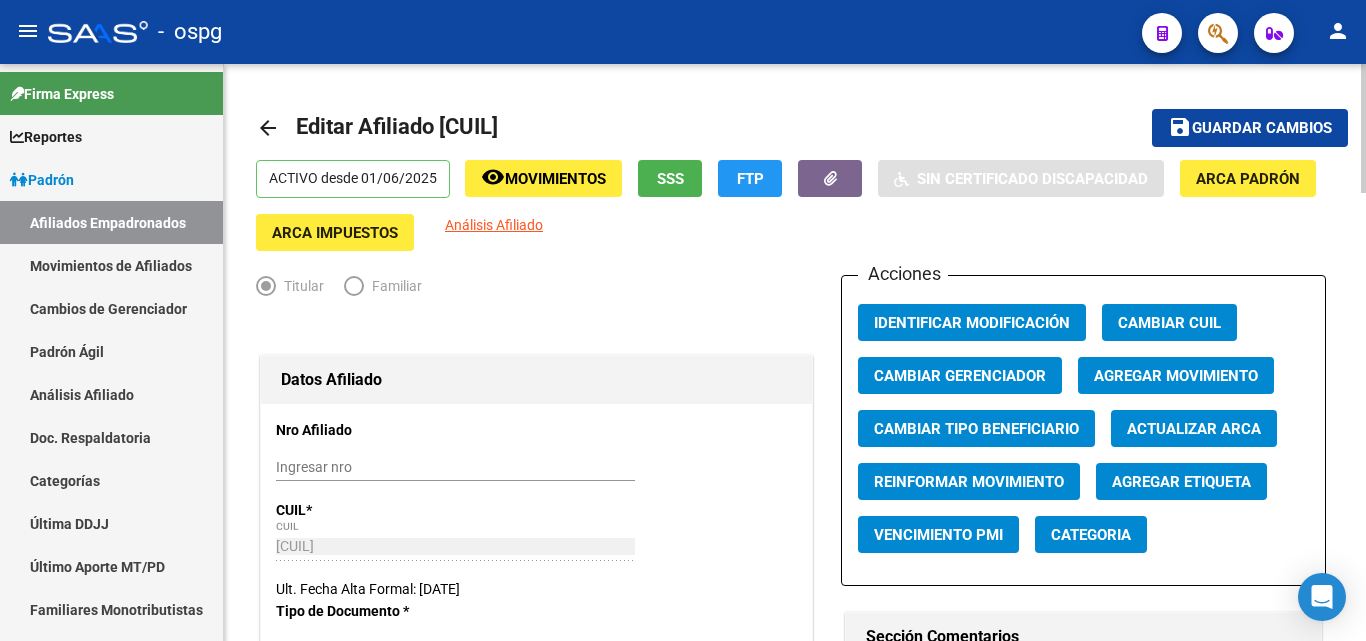 click on "Titular <0-0>  Familiar <1-1>  Datos Afiliado Nro Afiliado <2-2>   Ingresar nro  CUIL  *   [CUIL] CUIL  ARCA Padrón  Ult. Fecha Alta Formal: [DATE]  Tipo de Documento * DOCUMENTO UNICO Seleccionar tipo Nro Documento  *   [DOCUMENT_NUMBER] Ingresar nro  Apellido  *   [NAME] Ingresar apellido  Nombre  *   [NAME] [NAME] Ingresar nombre  Fecha de nacimiento  *   [DATE] Ingresar fecha   Parentesco * Titular Seleccionar parentesco  Estado Civil * Soltero Seleccionar tipo  Sexo * Femenino Seleccionar sexo  Nacionalidad * ARGENTINA Seleccionar tipo  Discapacitado * No incapacitado Seleccionar tipo Vencimiento Certificado Estudio    Ingresar fecha   Tipo domicilio * Domicilio Completo Seleccionar tipo domicilio  Provincia * [PROVINCIA] Seleccionar provincia Localidad  *   [LOCALIDAD] Ingresar el nombre  Codigo Postal  *   [POSTAL_CODE] Ingresar el codigo  Calle  *   HUMBERTO 1RO Ingresar calle  Numero  *   [NUMBER] Ingresar nro  Piso    [NUMBER] Ingresar piso  Departamento    [LETTER] Ingresar depto  Teléfono celular    Ingresar tel  Teléfono laboral" 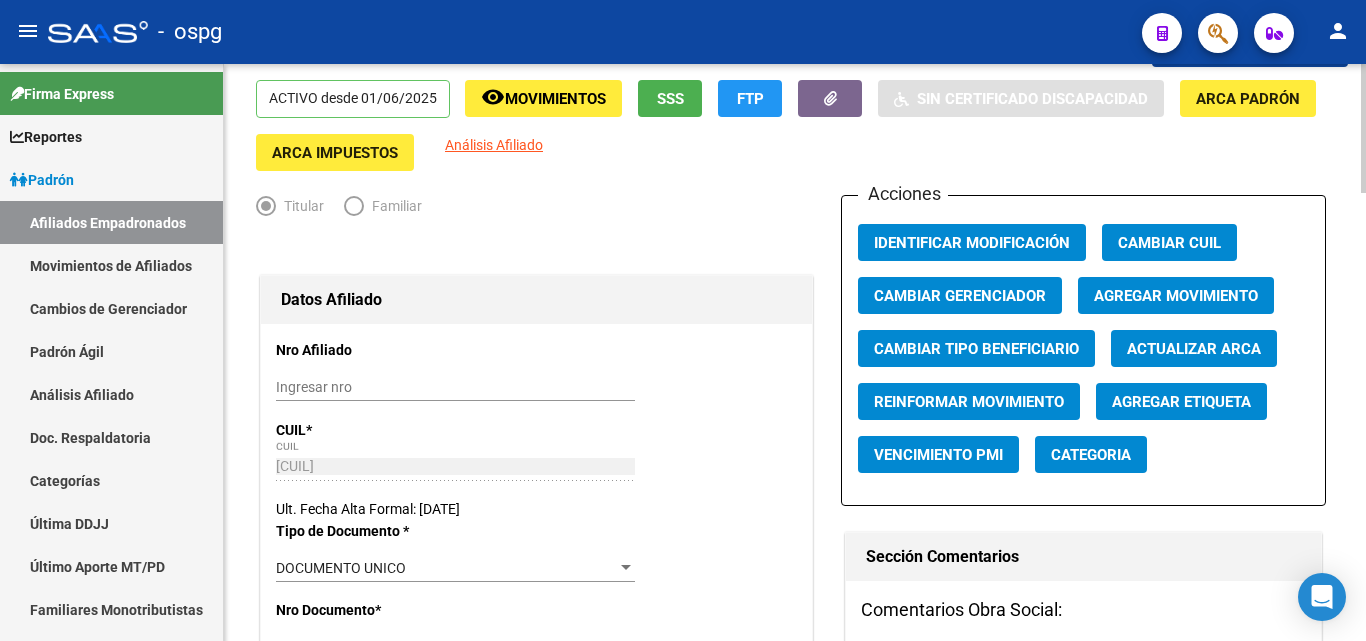 scroll, scrollTop: 0, scrollLeft: 0, axis: both 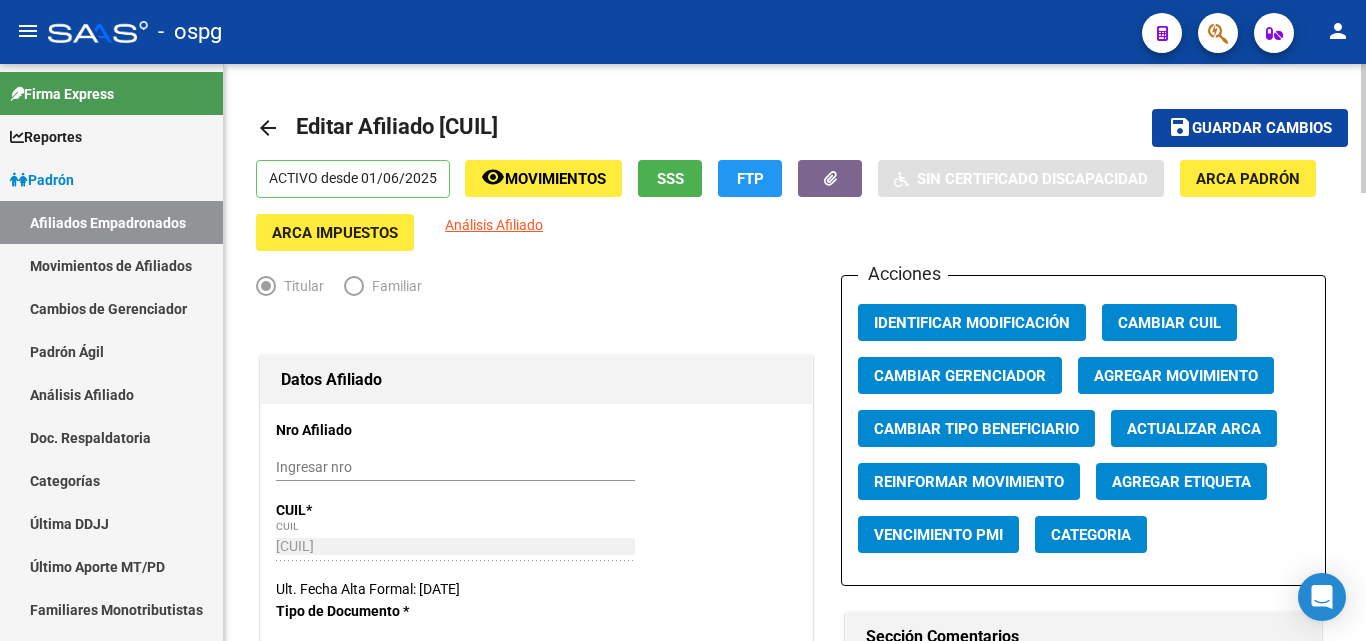 click 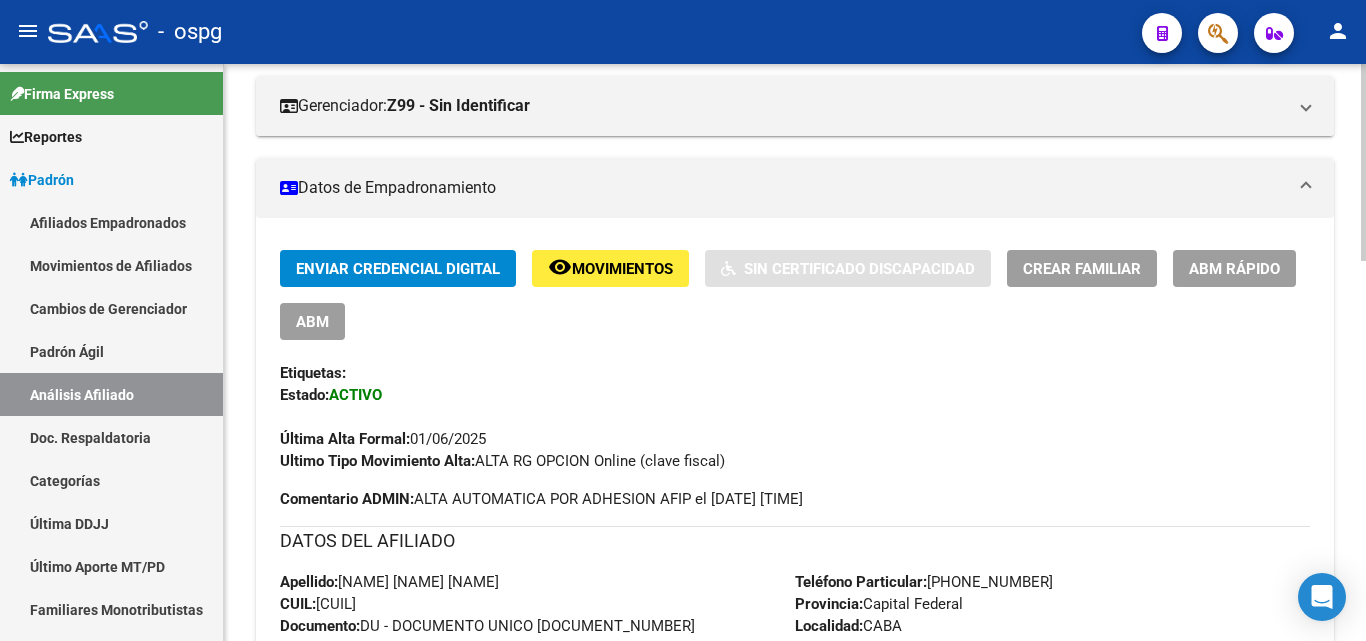 scroll, scrollTop: 314, scrollLeft: 0, axis: vertical 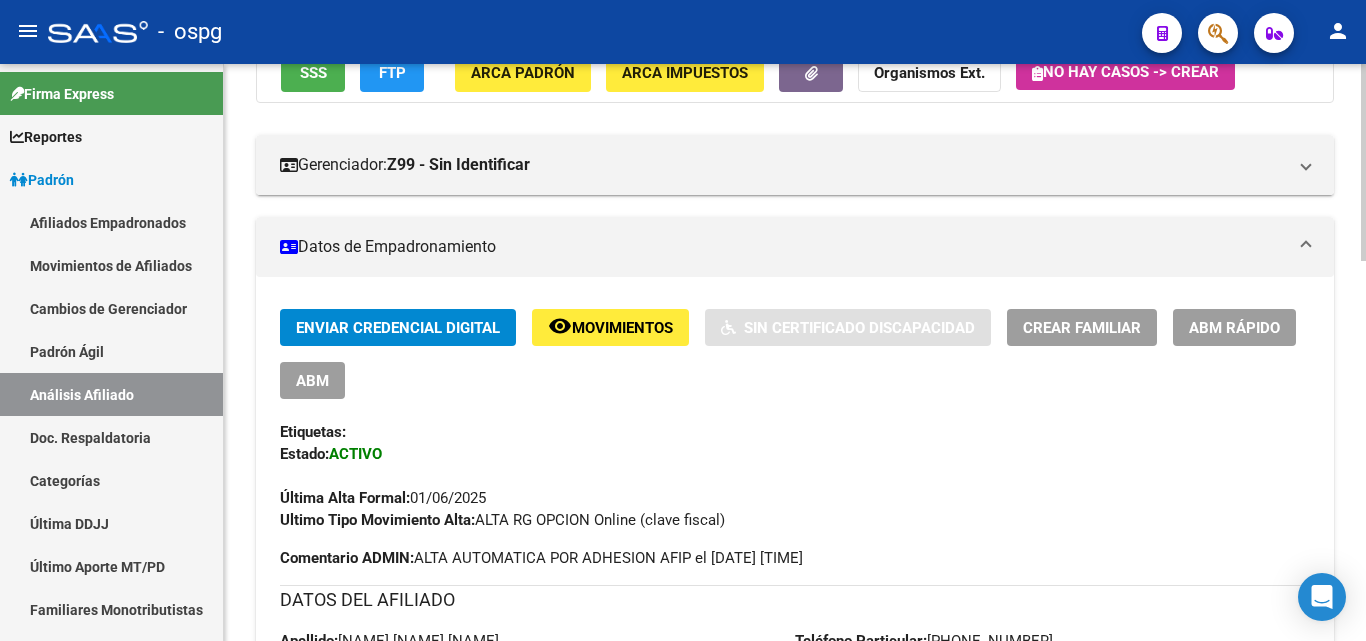 click 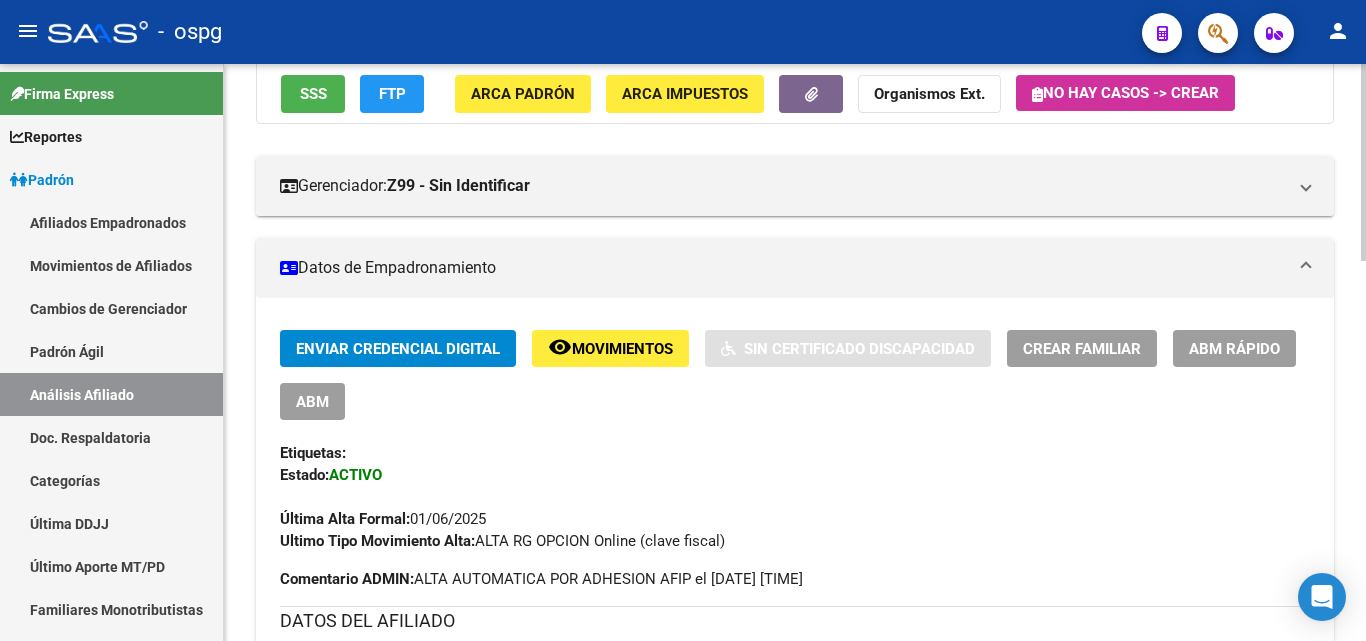 click on "Crear Familiar" at bounding box center [1082, 348] 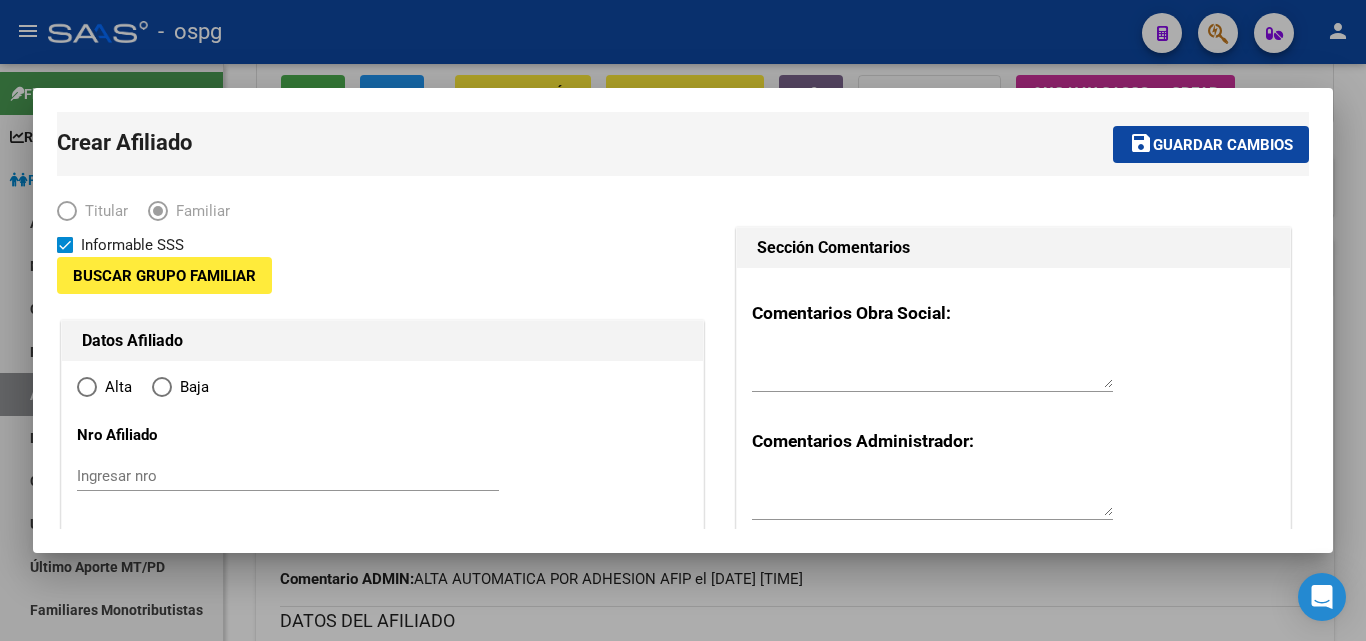 type on "[COMPANY_ID]" 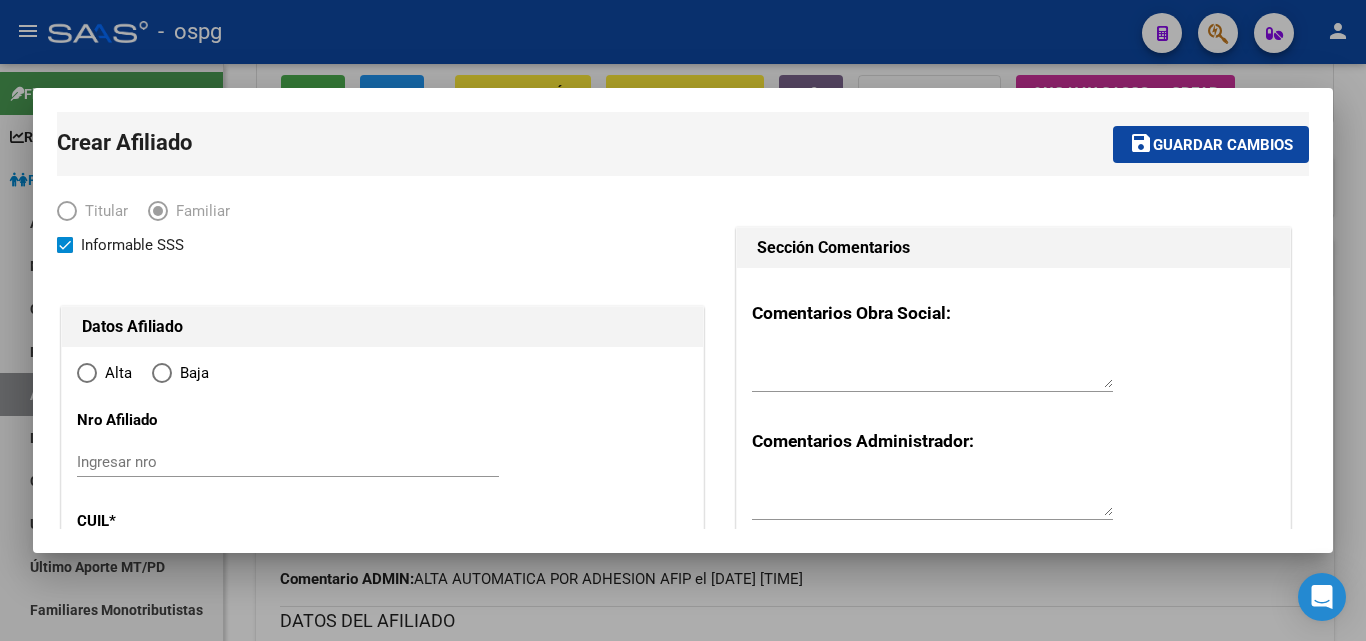 type on "CABA" 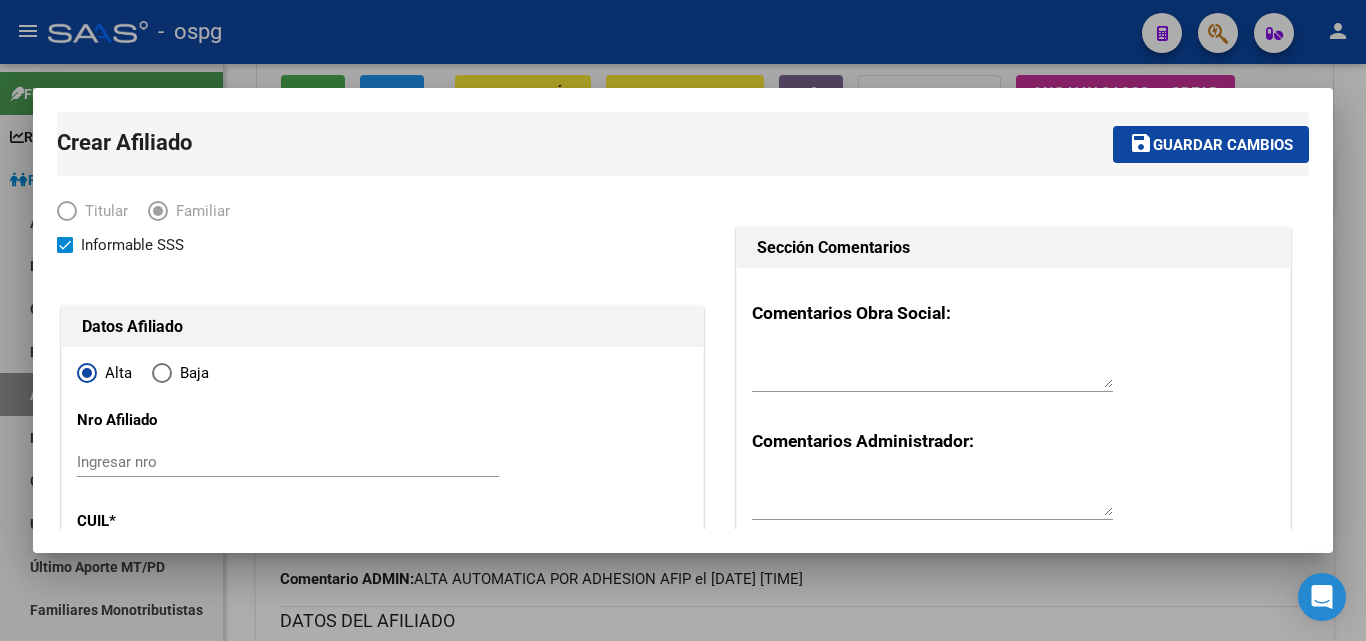 type on "[COMPANY_ID]" 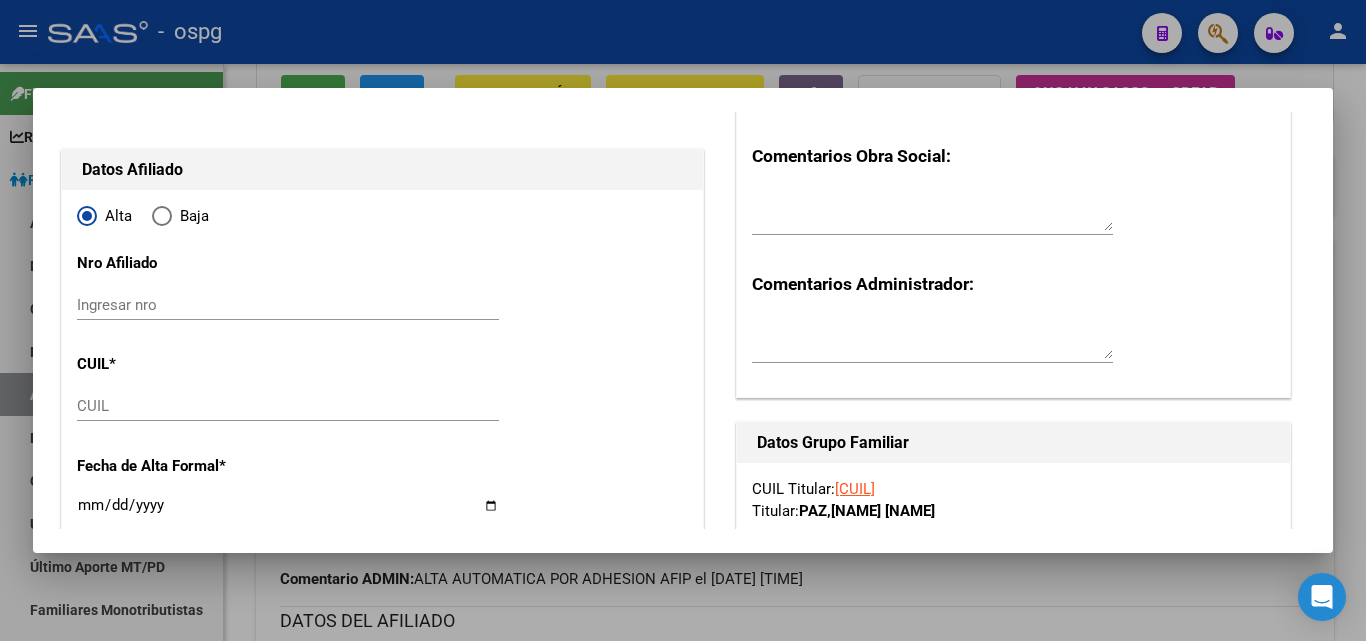 scroll, scrollTop: 190, scrollLeft: 0, axis: vertical 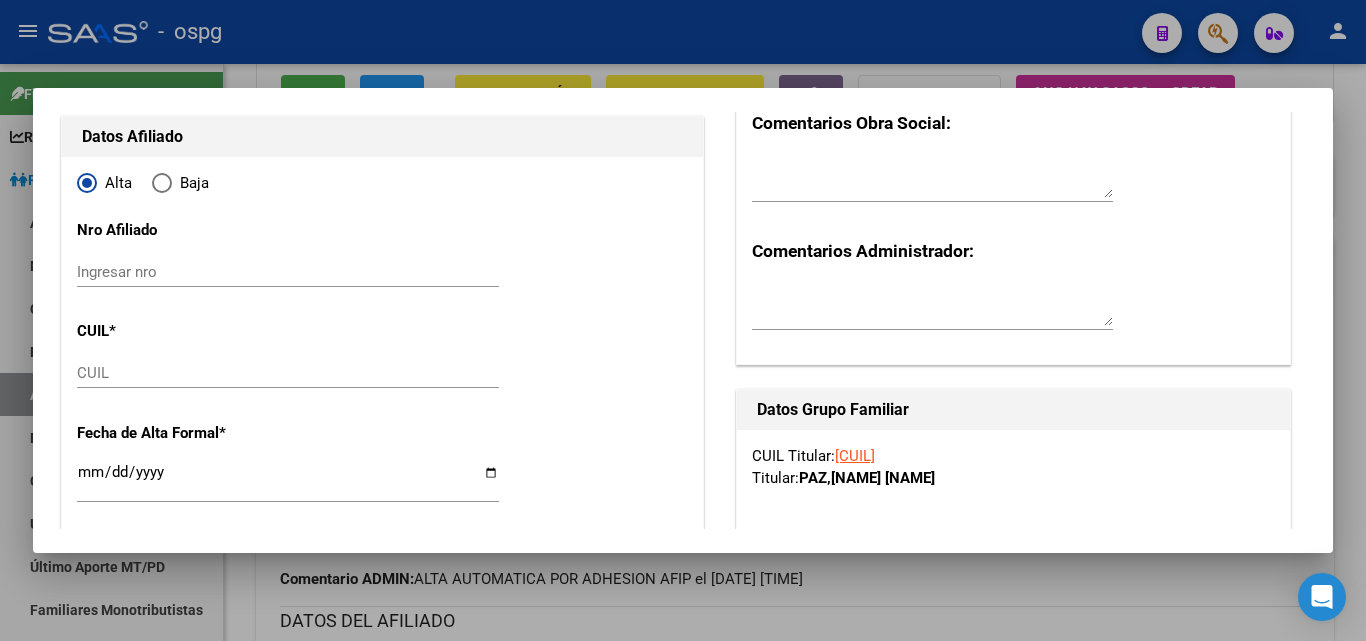 click on "CUIL" at bounding box center (288, 373) 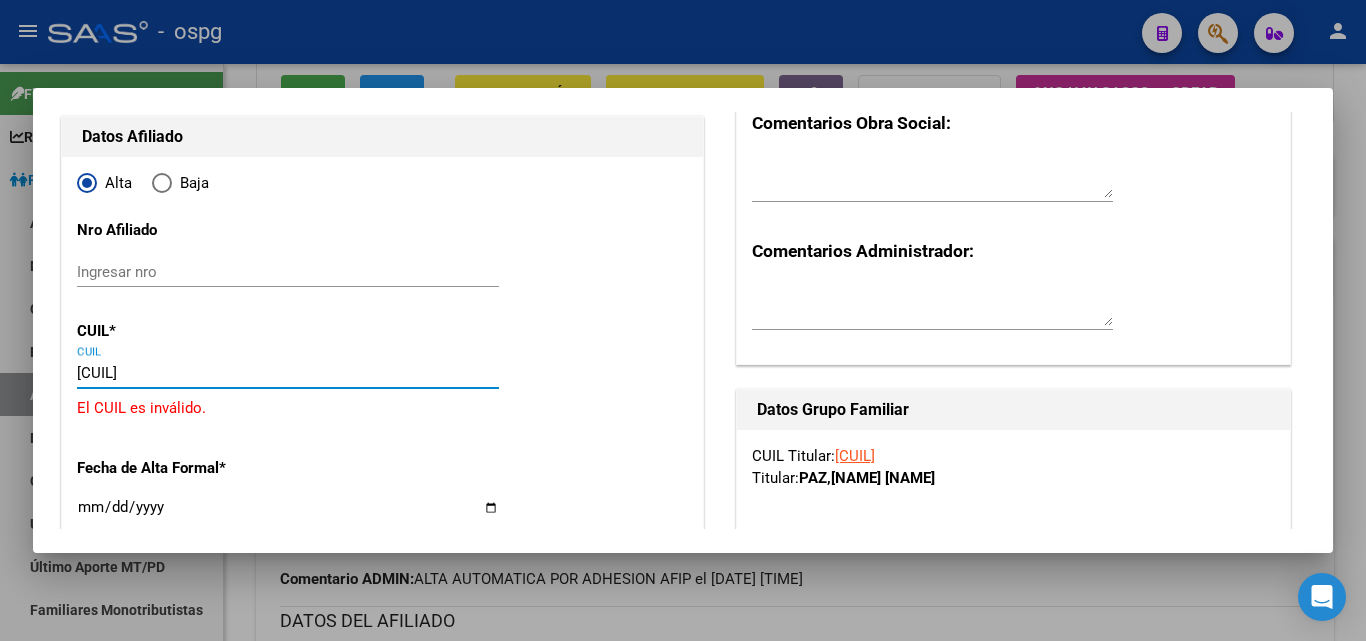 type on "[CUIL]" 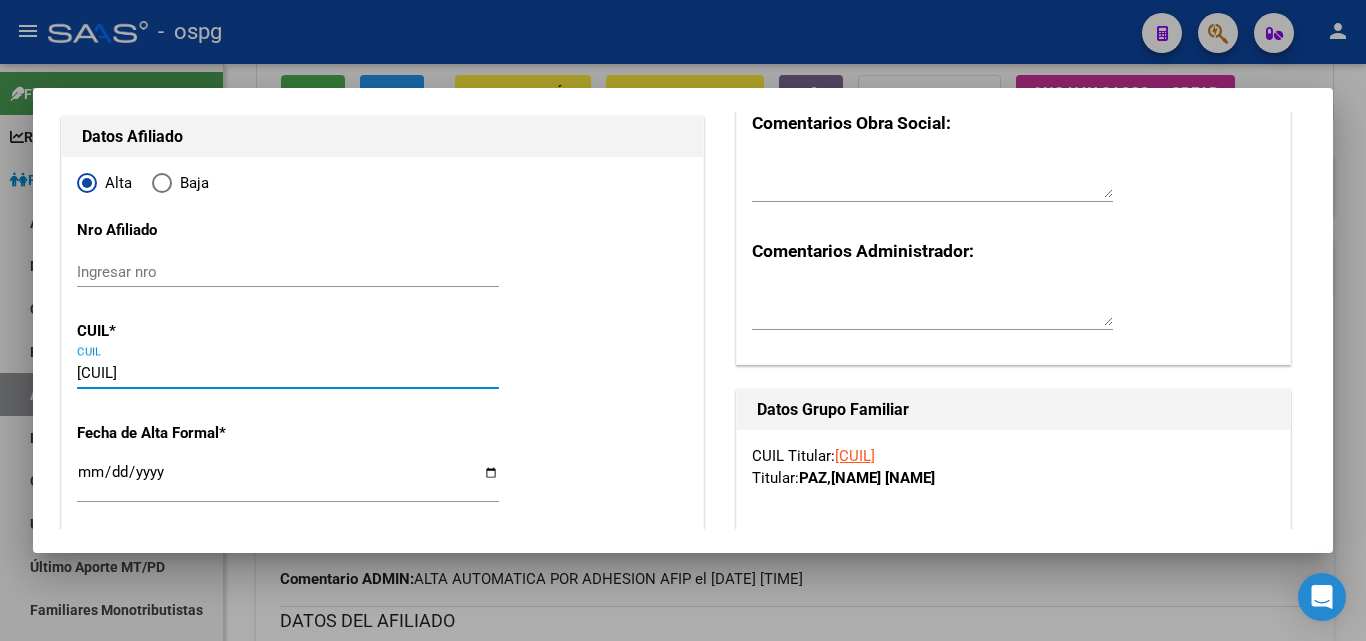 type on "[DOCUMENT_NUMBER]" 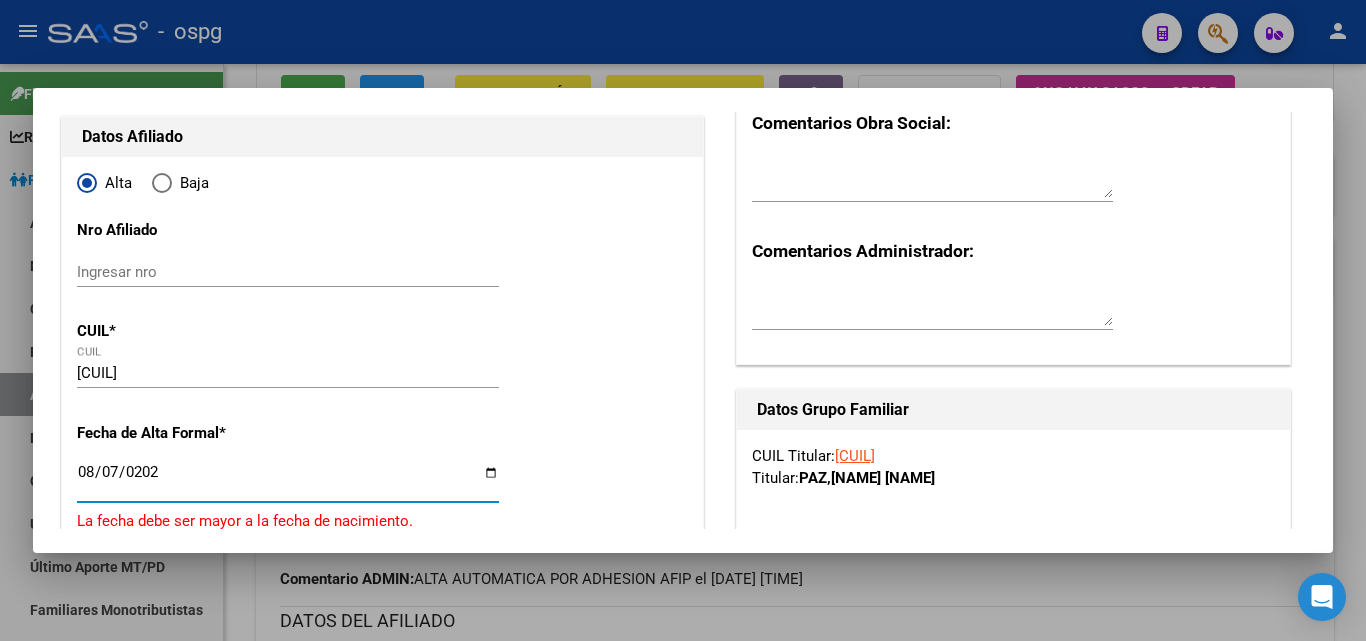 type on "2025-08-07" 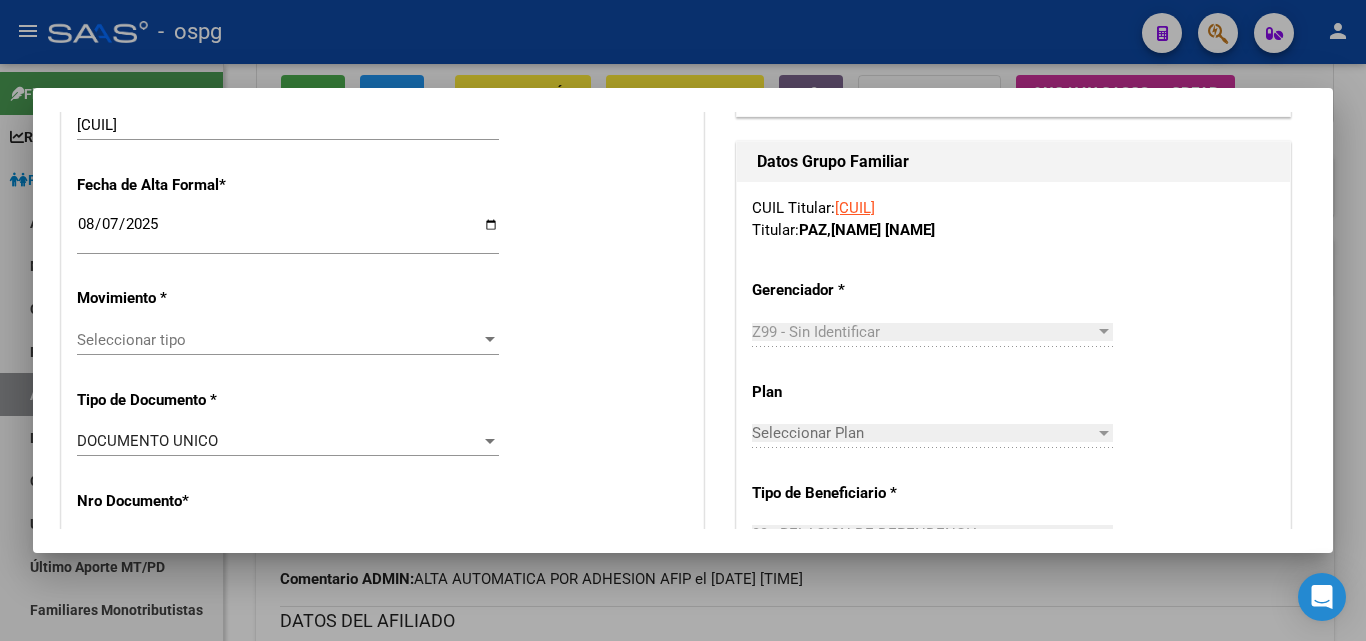 scroll, scrollTop: 446, scrollLeft: 0, axis: vertical 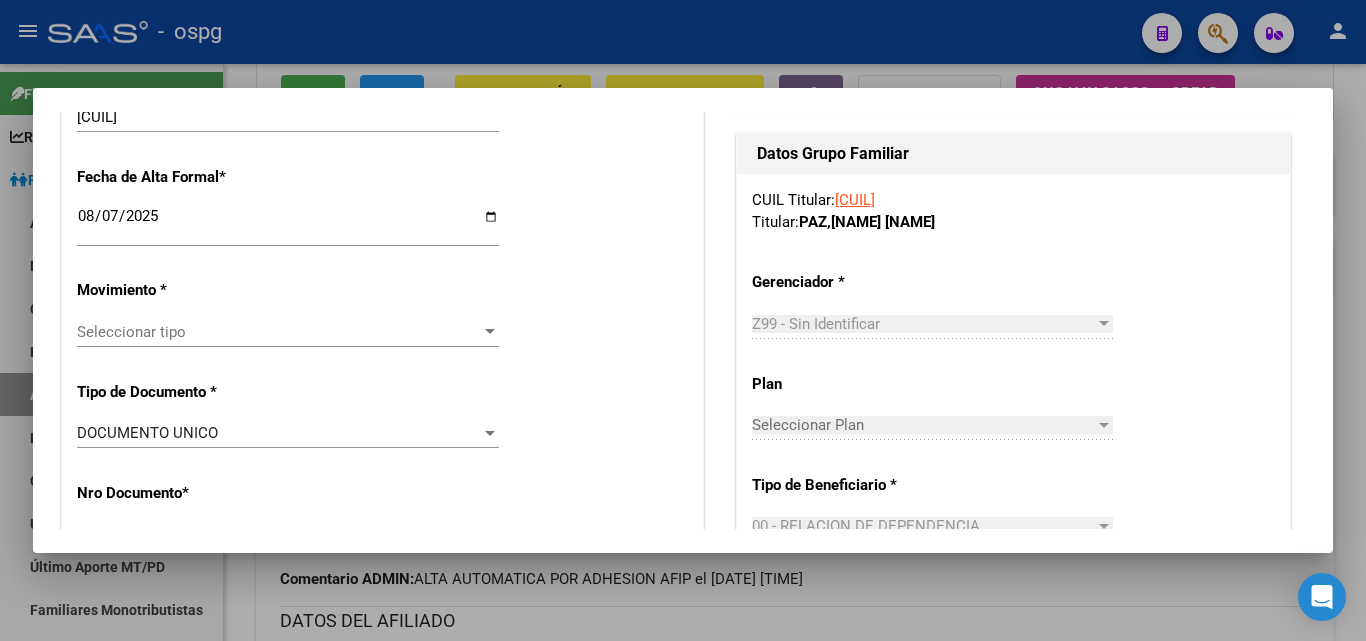 click at bounding box center (490, 331) 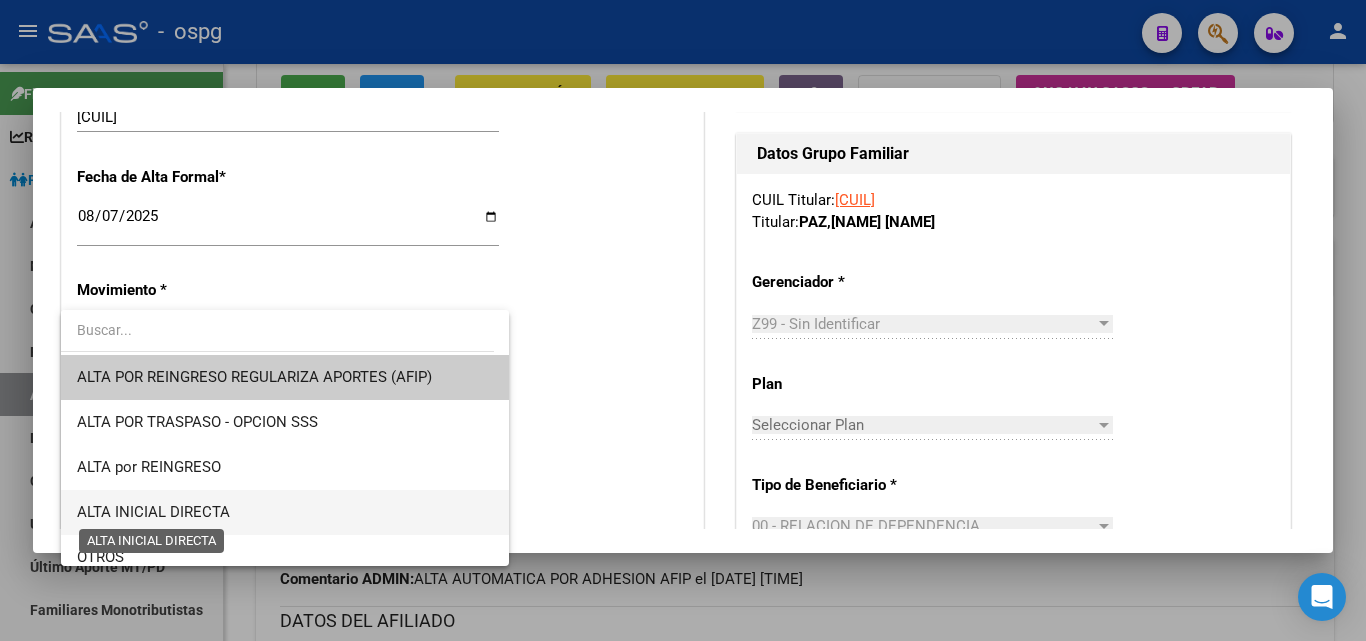 click on "ALTA INICIAL DIRECTA" at bounding box center [153, 512] 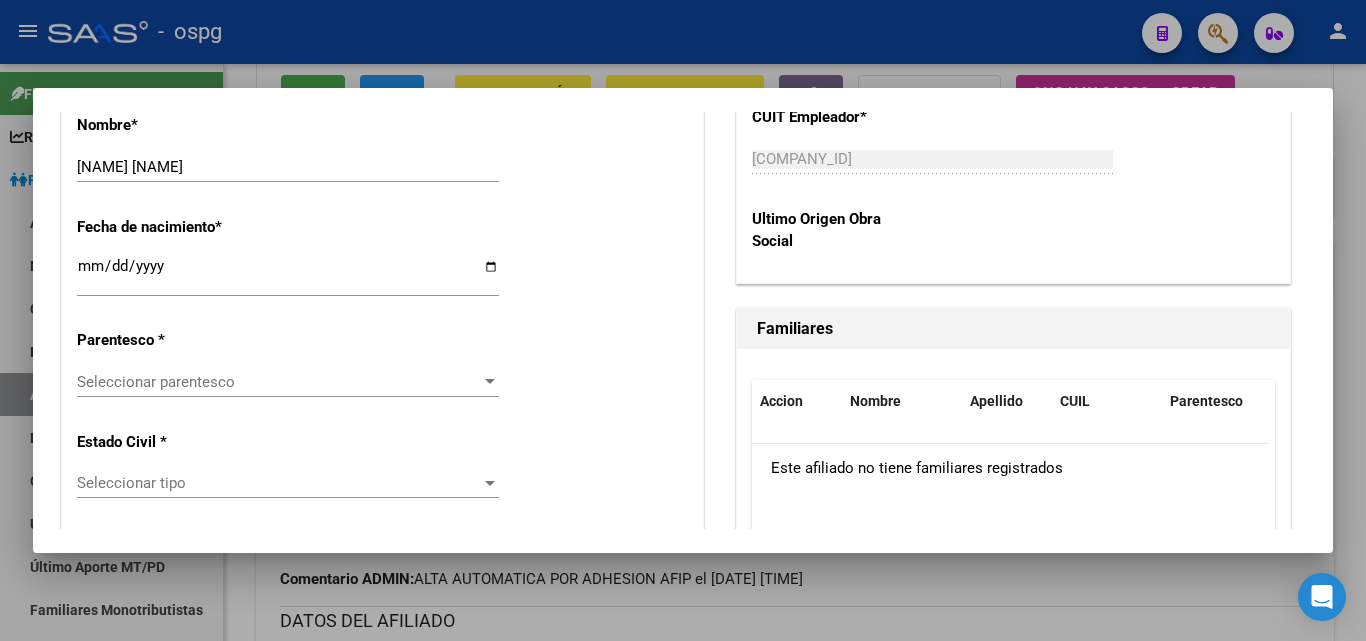 scroll, scrollTop: 1041, scrollLeft: 0, axis: vertical 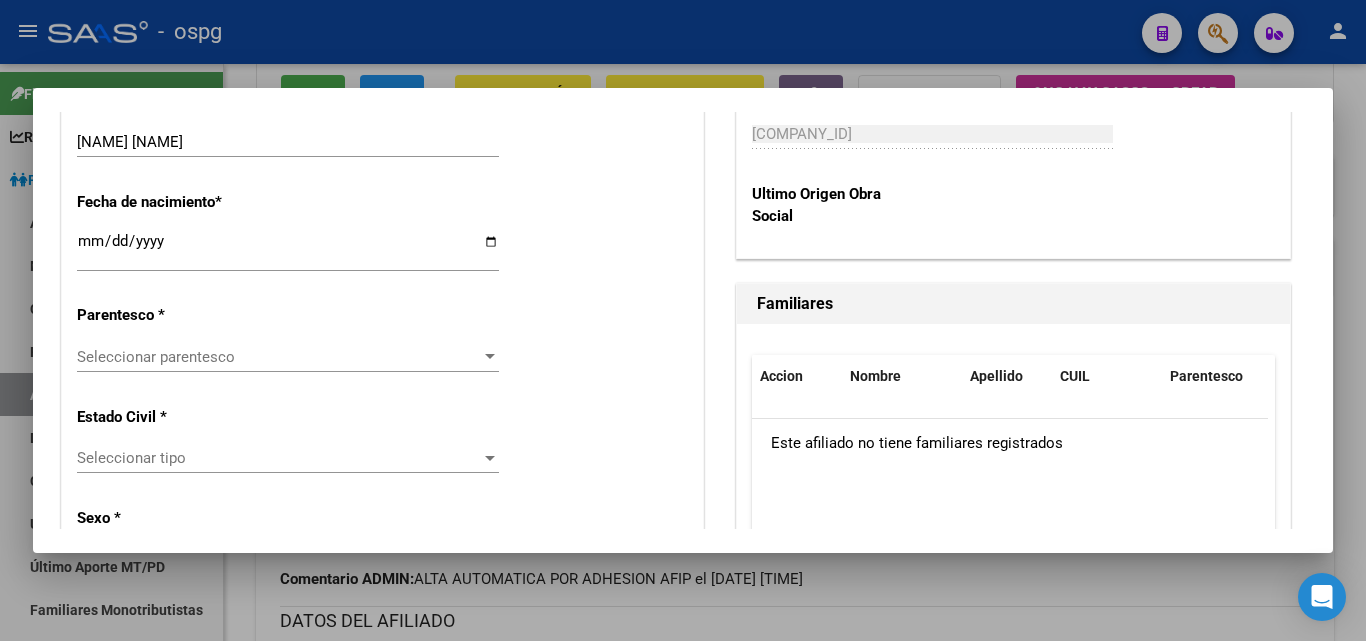 click at bounding box center [490, 357] 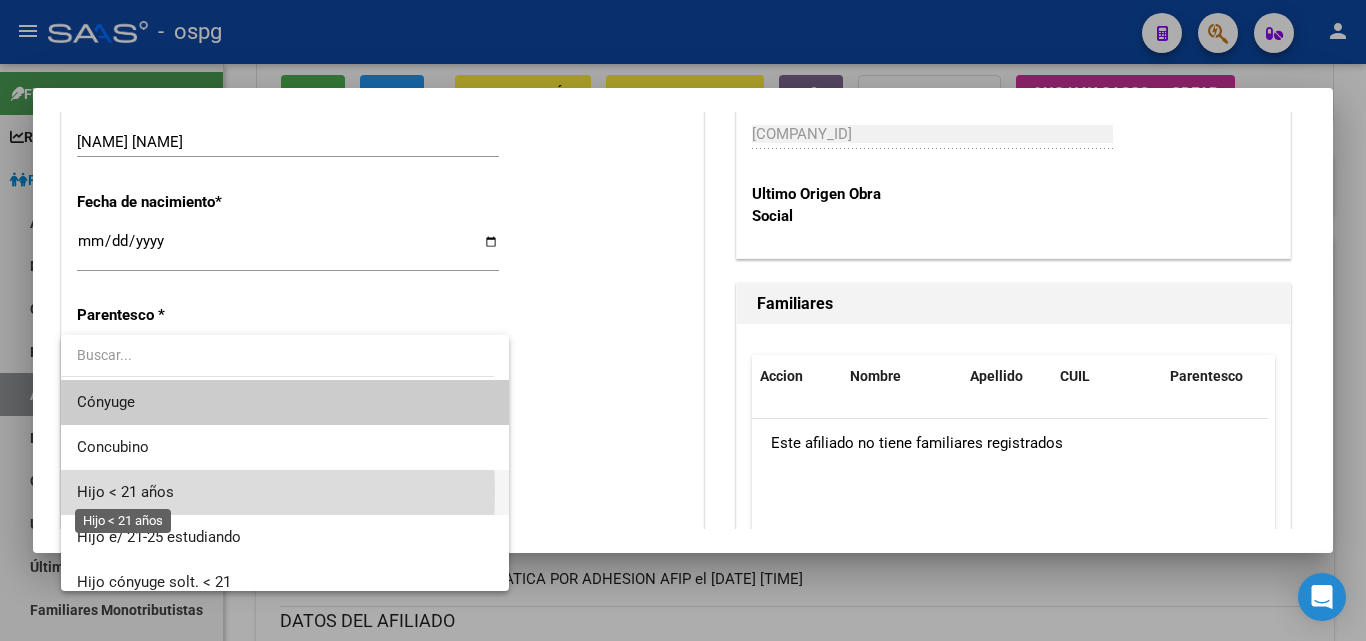 click on "Hijo < 21 años" at bounding box center [125, 492] 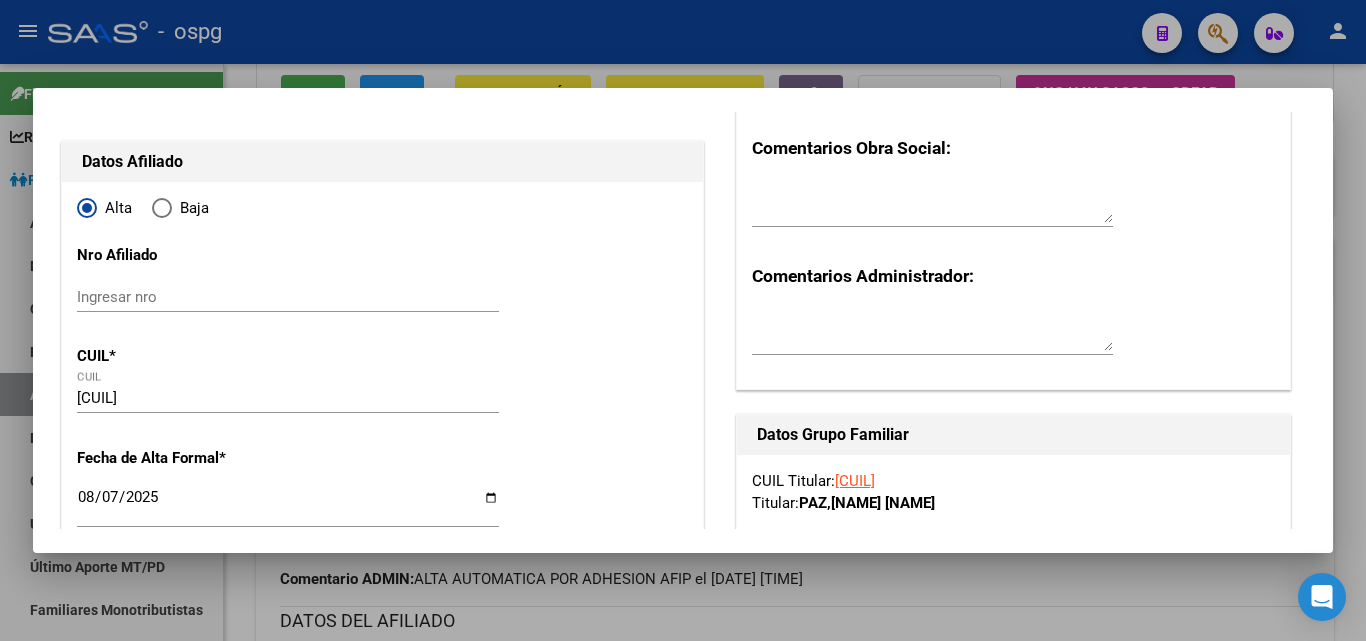 scroll, scrollTop: 0, scrollLeft: 0, axis: both 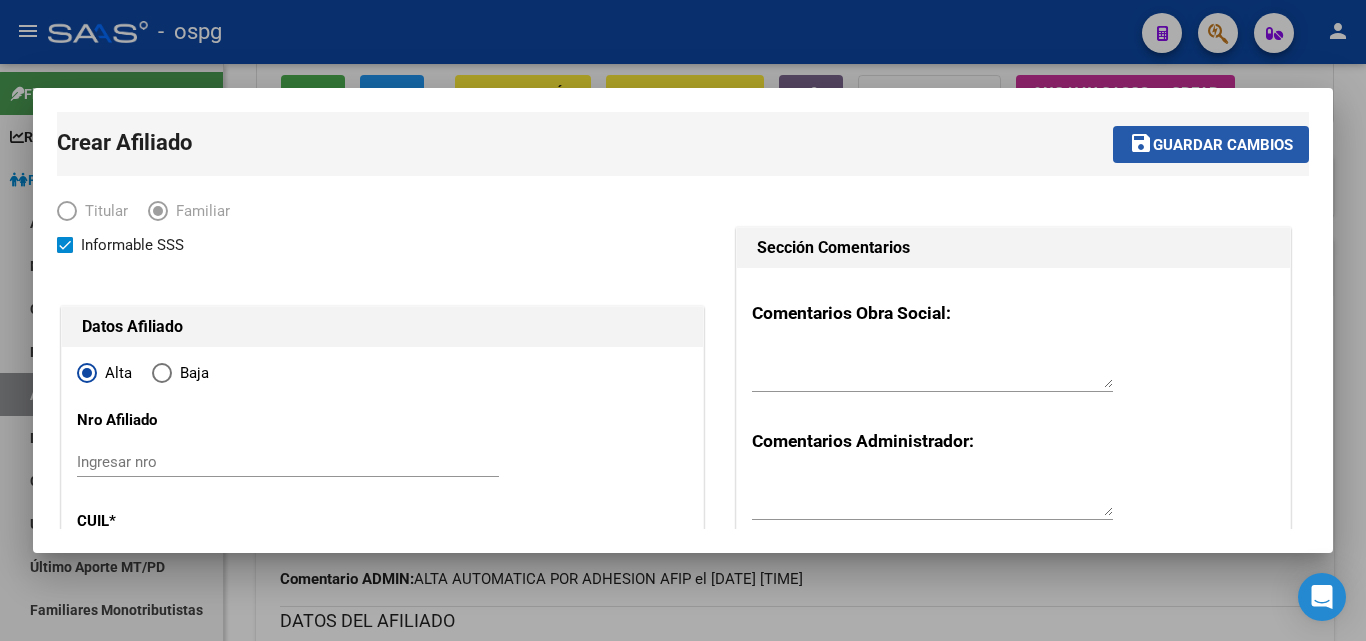 click on "Guardar cambios" at bounding box center [1223, 145] 